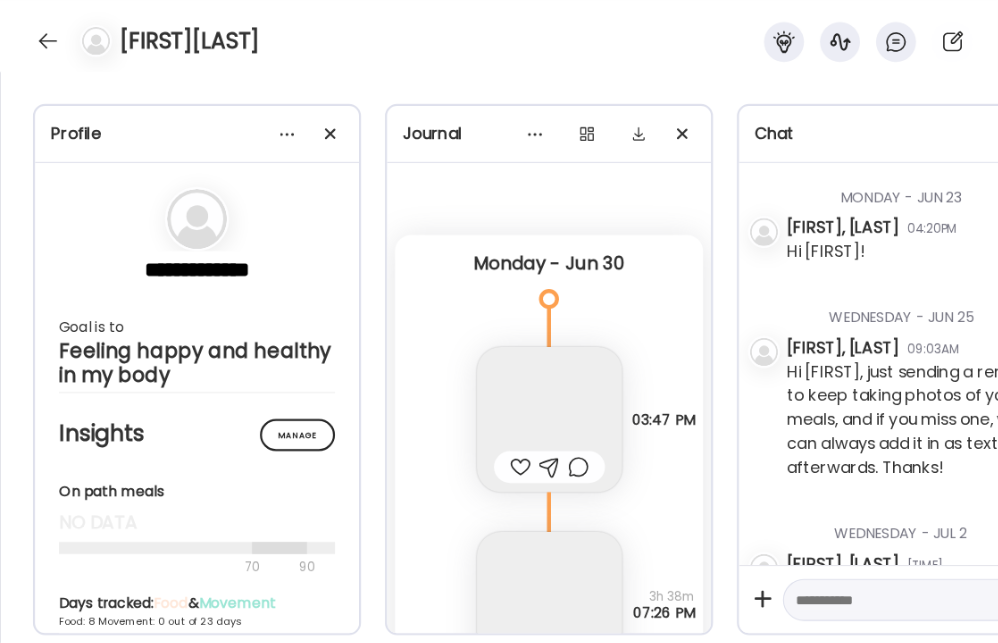 scroll, scrollTop: 0, scrollLeft: 0, axis: both 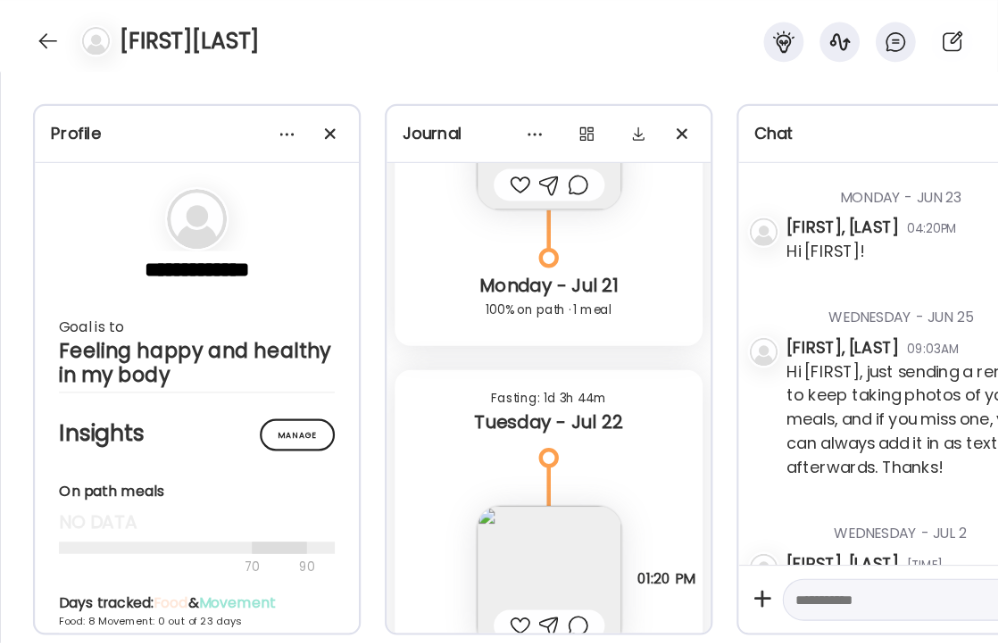 click at bounding box center (48, 41) 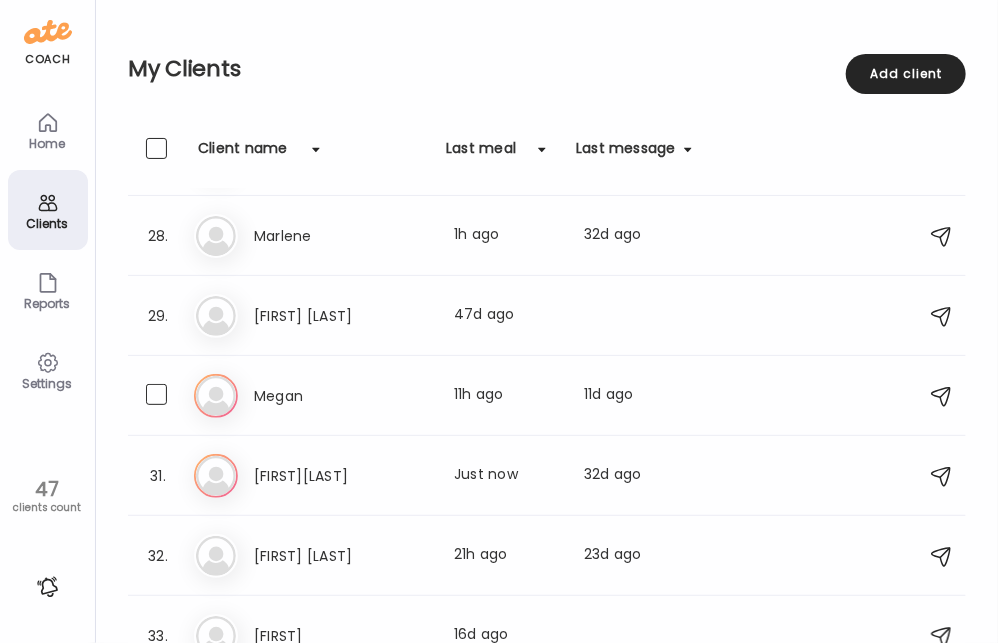 scroll, scrollTop: 2153, scrollLeft: 0, axis: vertical 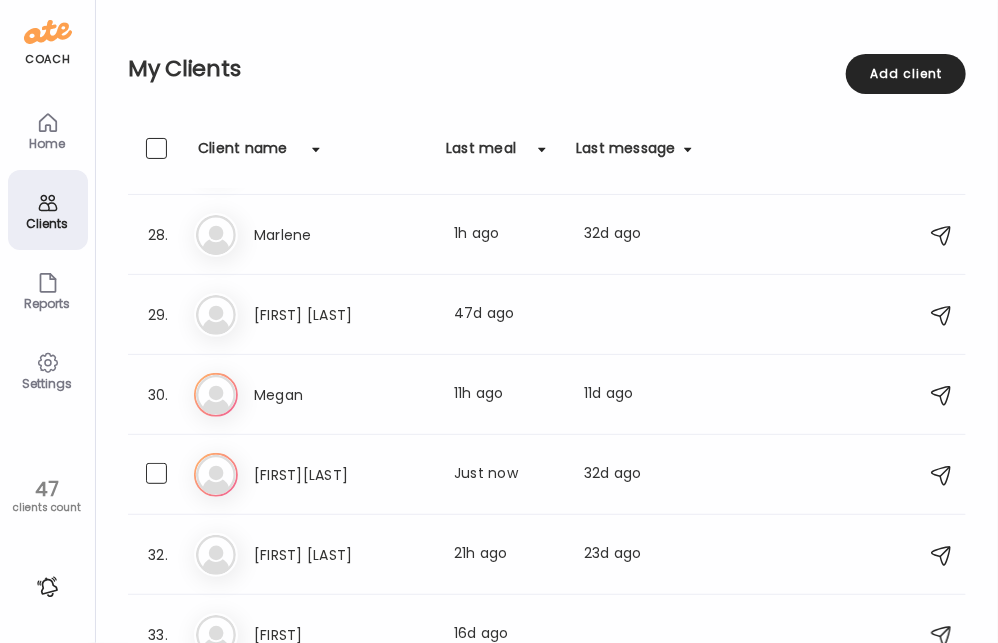 click on "[FIRST][LAST]" at bounding box center (342, 475) 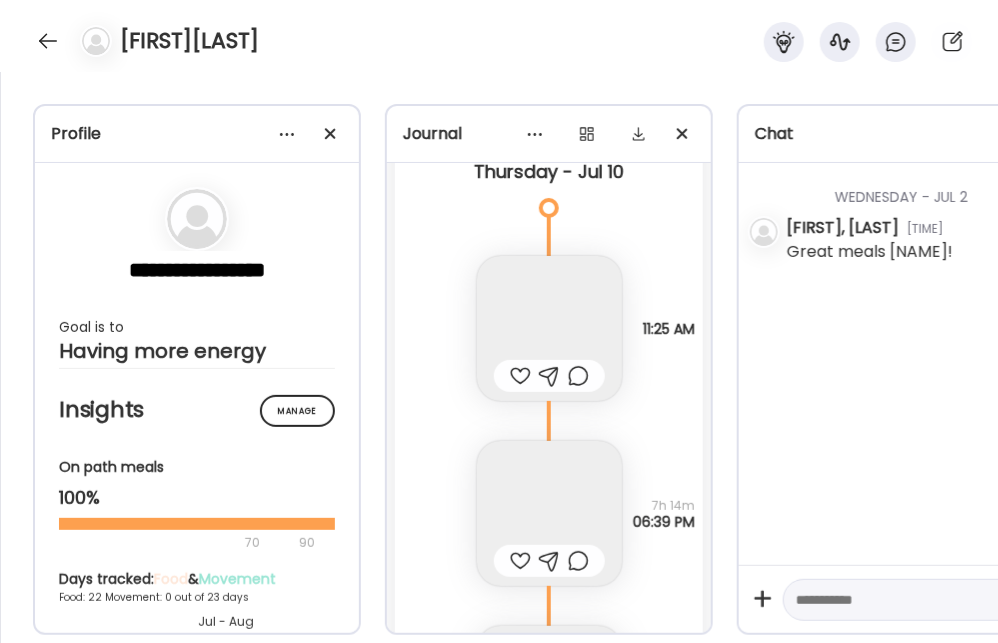 scroll, scrollTop: 26196, scrollLeft: 0, axis: vertical 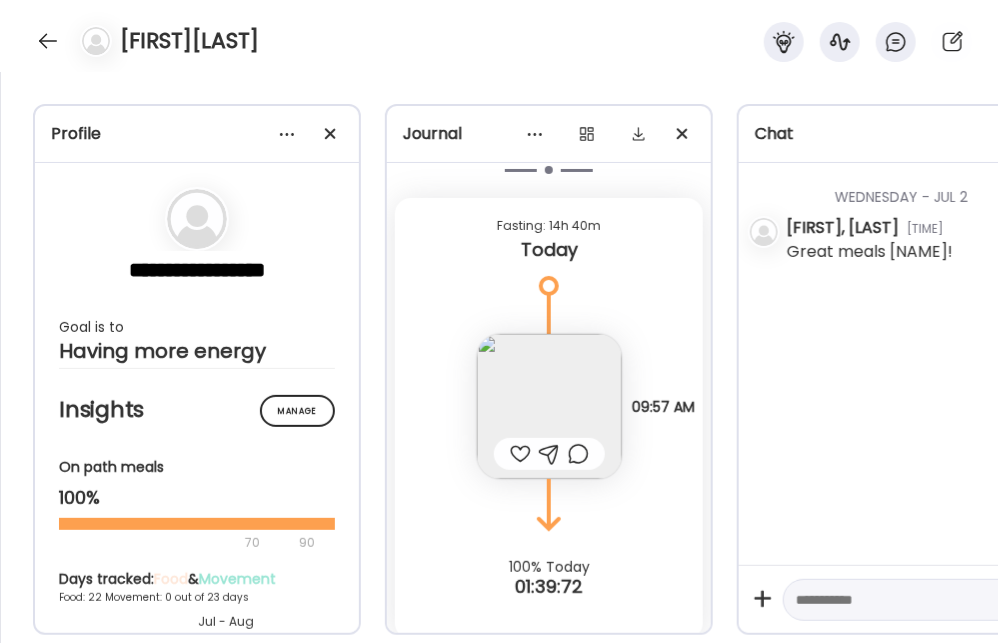 click at bounding box center [549, 406] 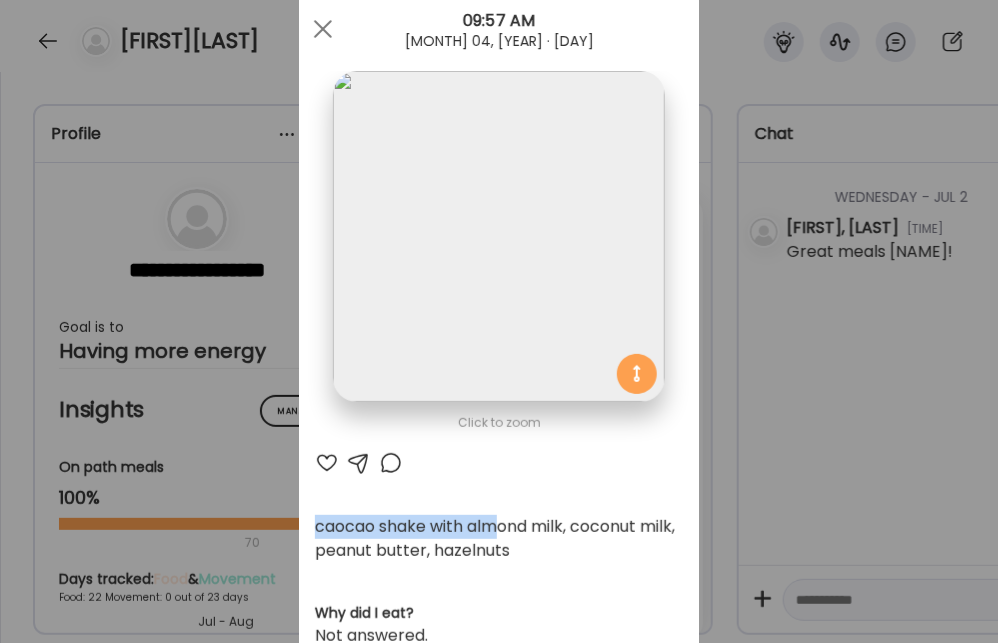 click on "Click to zoom AteMate AI caocao shake with almond milk, coconut milk, peanut butter, hazelnuts Why did I eat? Not answered. How am I feeling? Not answered. Who did I eat with? Not answered. How was it? Not answered. Where did I eat? Not answered. How was it made? Not answered. How did it make me feel? Not answered." at bounding box center [499, 595] 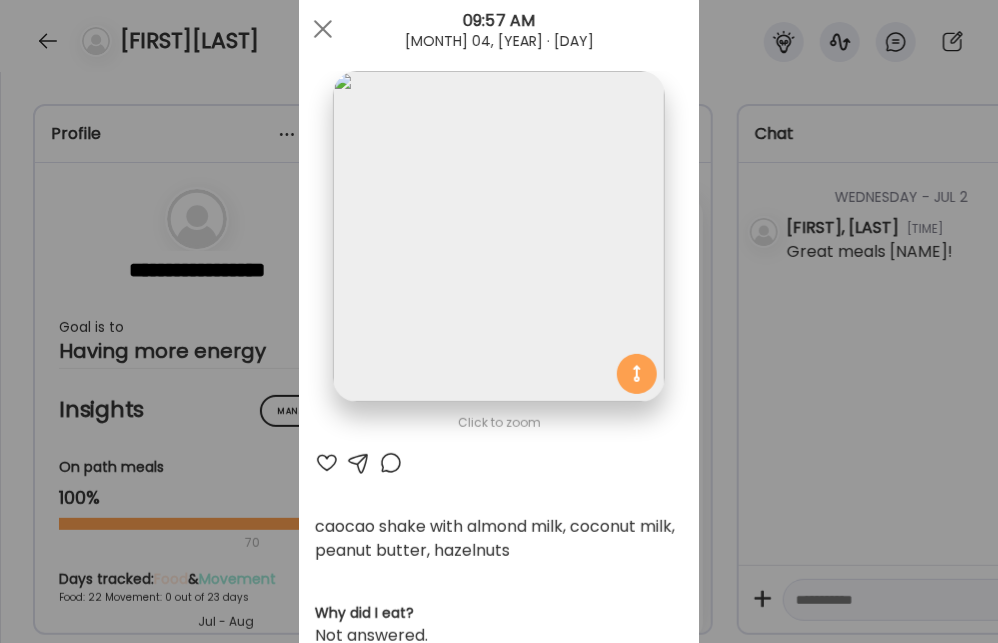 click at bounding box center [323, 29] 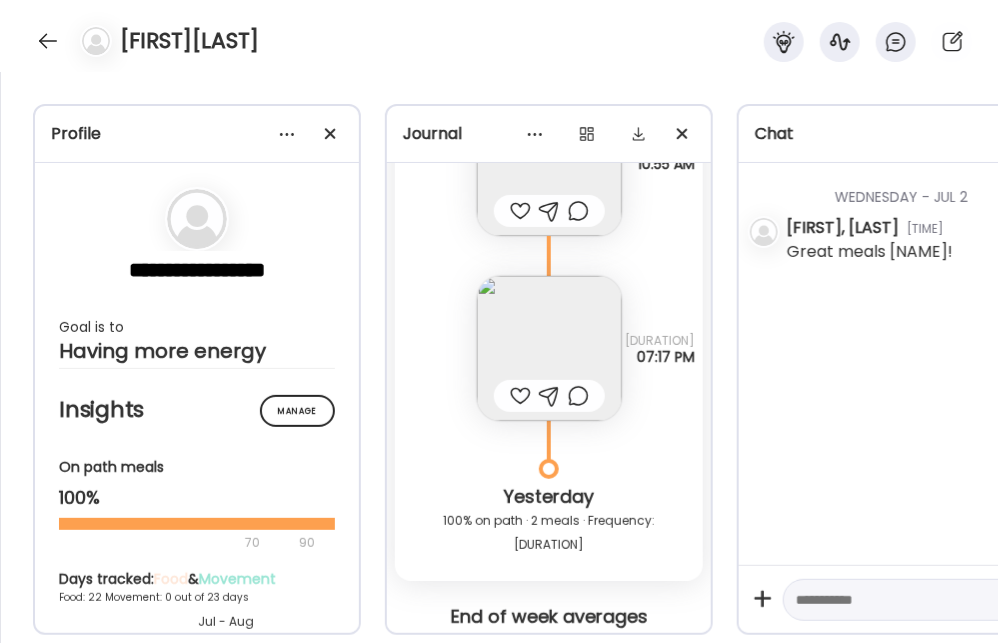 scroll, scrollTop: 25636, scrollLeft: 0, axis: vertical 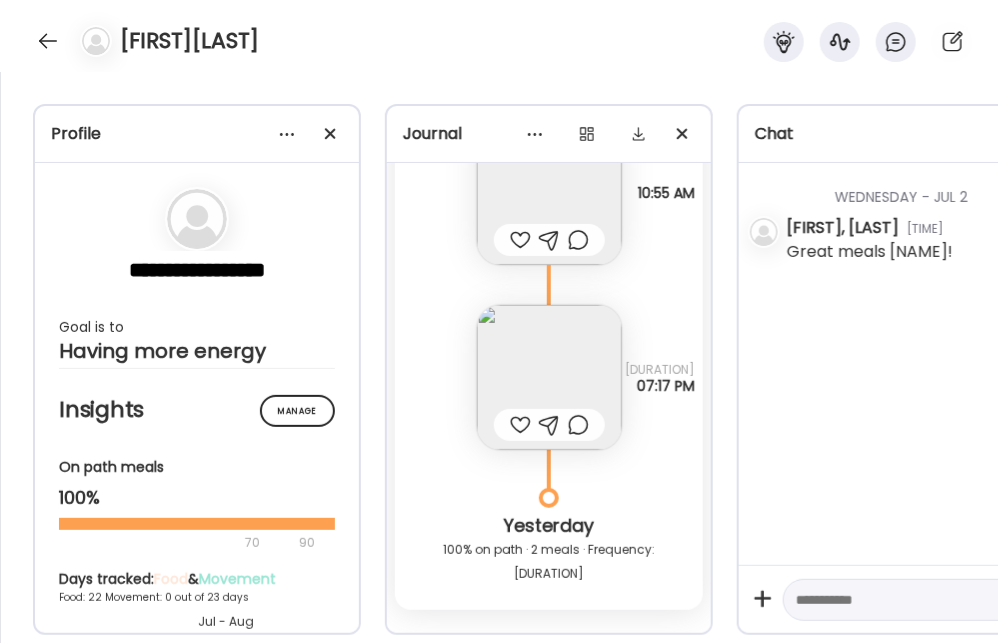 click on "steak, zucchini, cucumber, tomato, olive. mozzarella salad Questions not answered [DURATION] [TIME]" at bounding box center [549, 357] 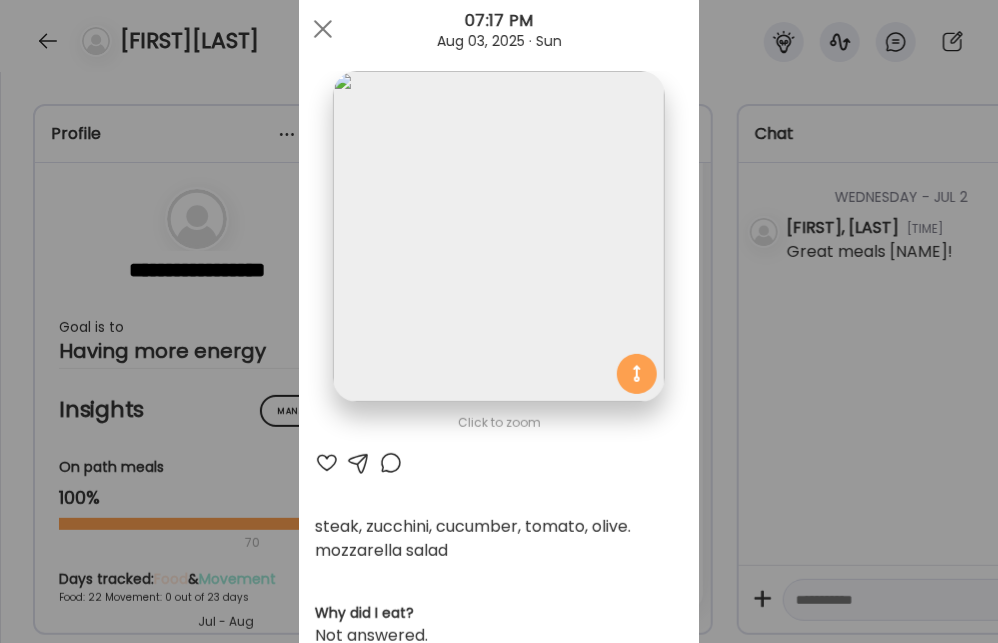 scroll, scrollTop: 0, scrollLeft: 0, axis: both 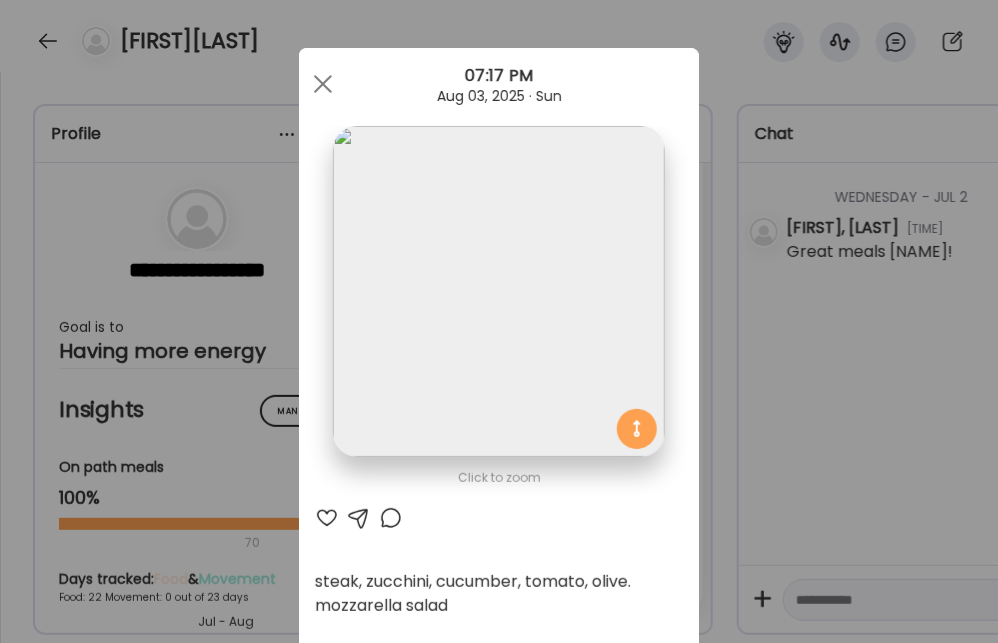 click at bounding box center [323, 84] 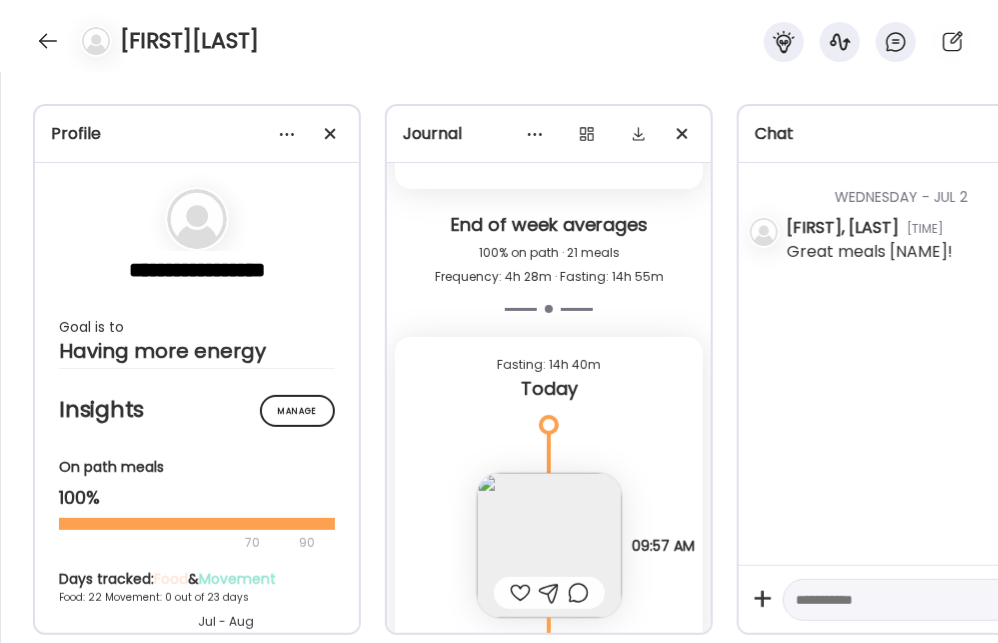 scroll, scrollTop: 26116, scrollLeft: 0, axis: vertical 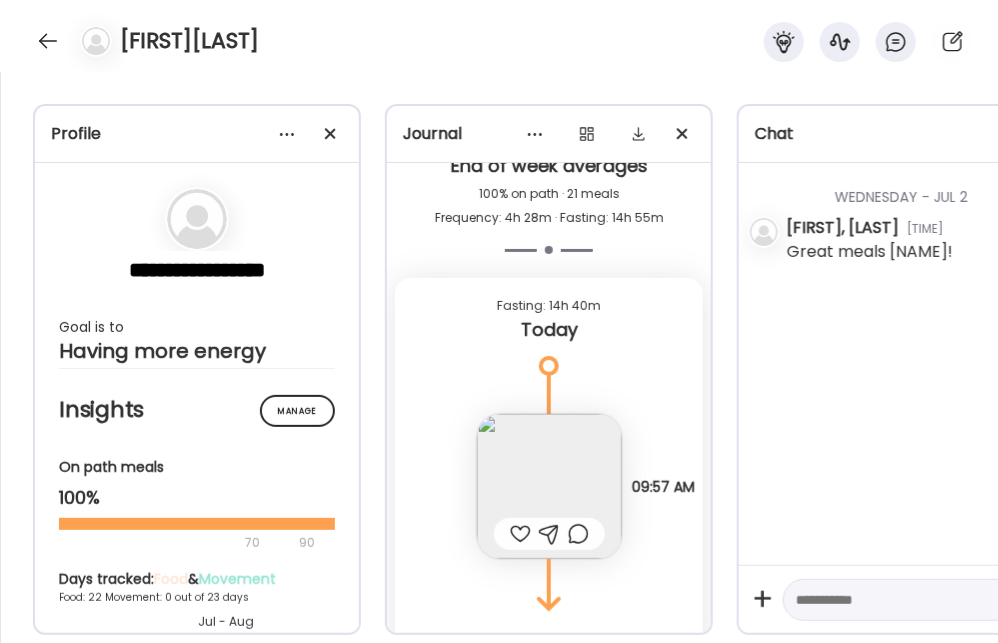 click at bounding box center [549, 486] 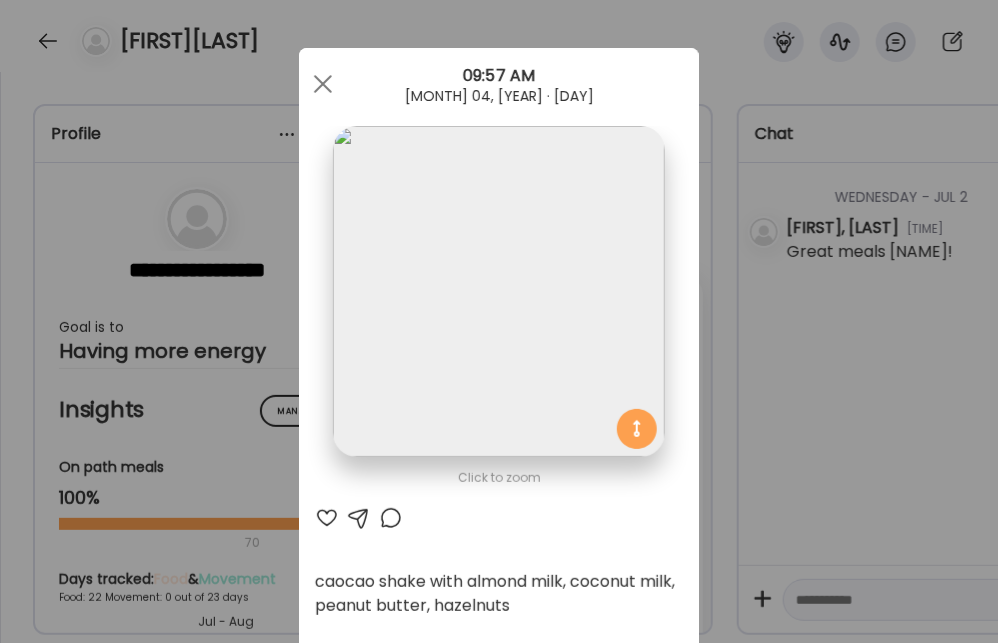 click on "AteMate AI" at bounding box center [499, 518] 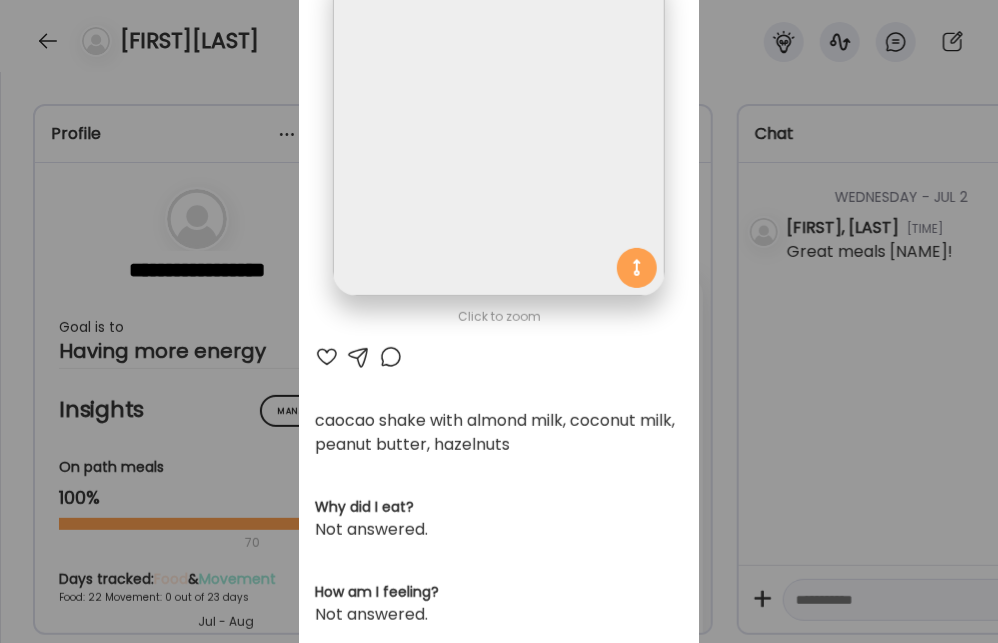 scroll, scrollTop: 0, scrollLeft: 0, axis: both 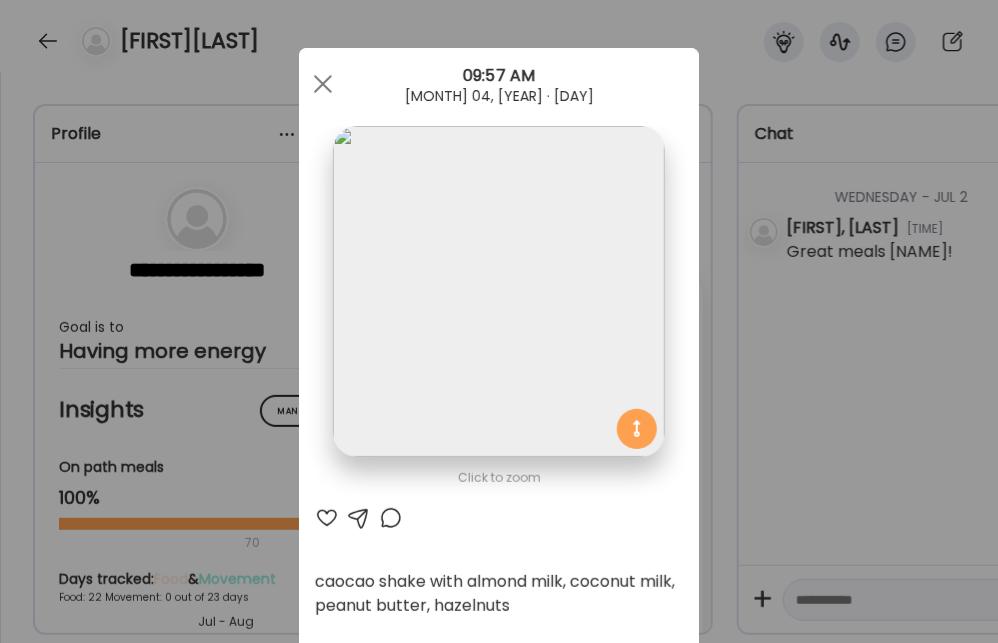 click at bounding box center [327, 518] 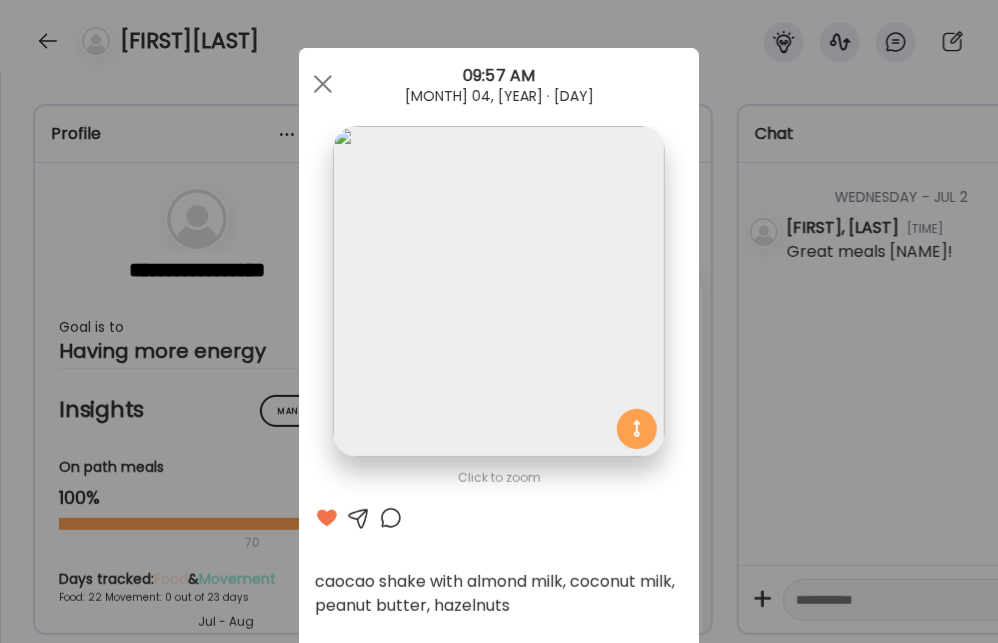 click at bounding box center (323, 84) 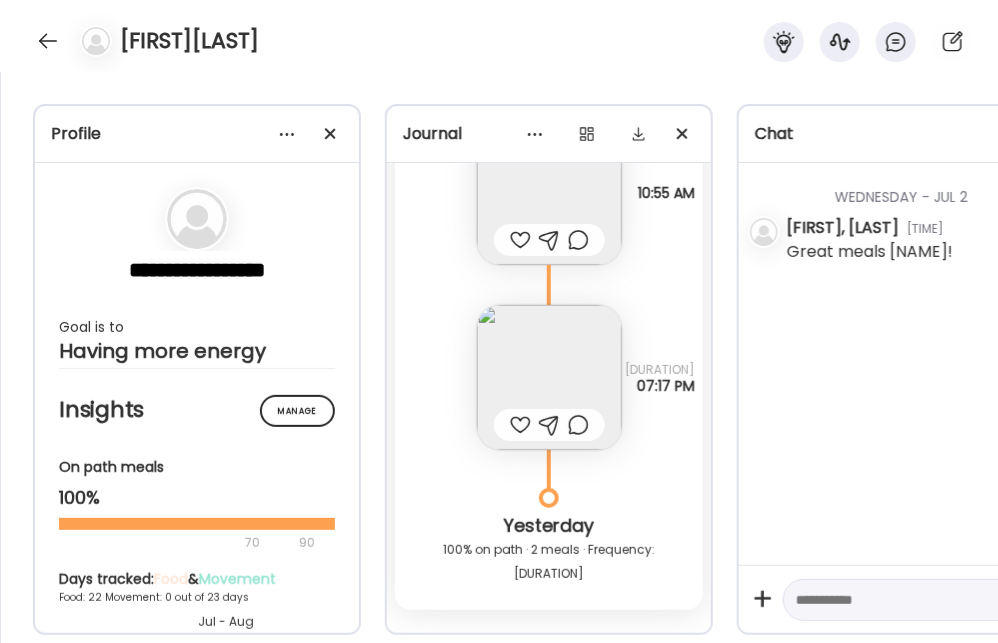 scroll, scrollTop: 25556, scrollLeft: 0, axis: vertical 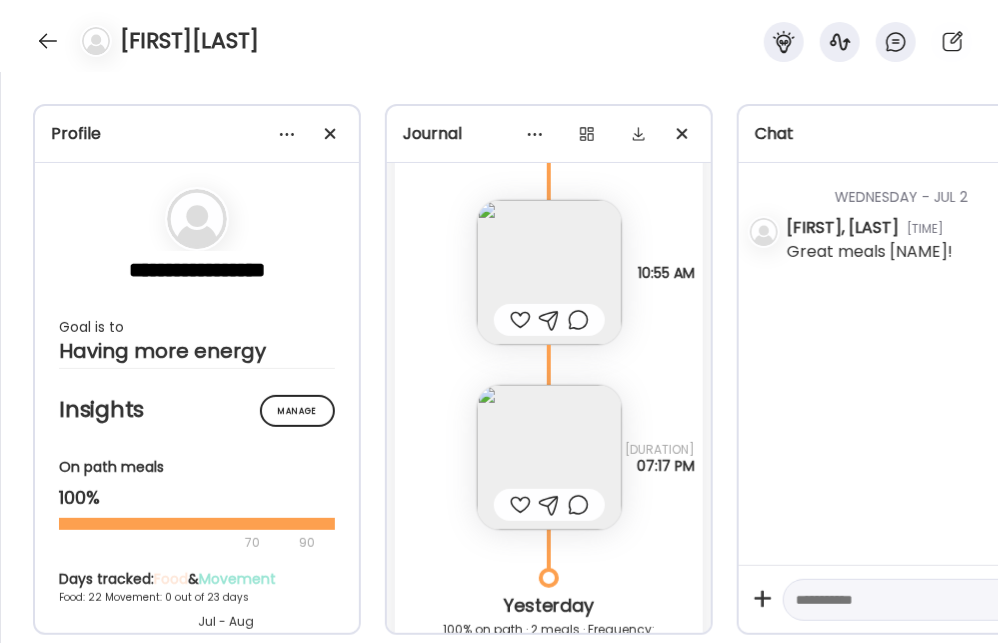 click at bounding box center [549, 457] 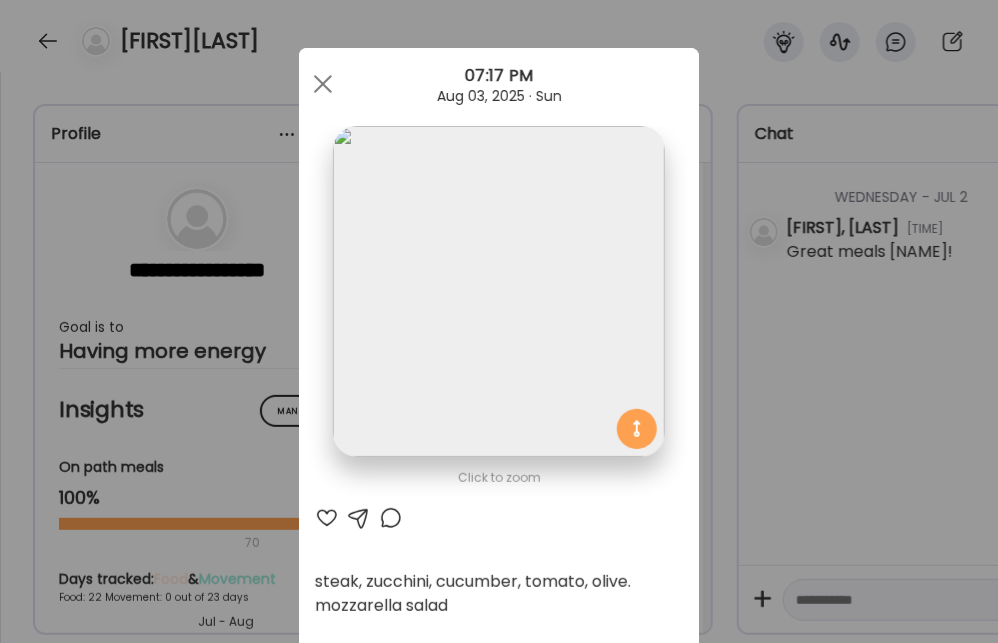 click at bounding box center [323, 84] 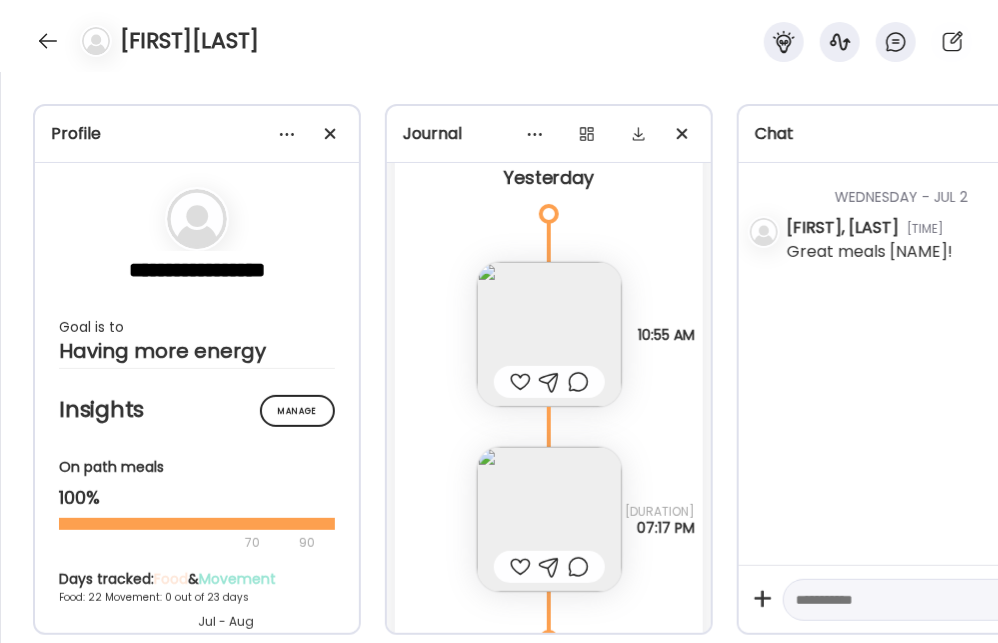 scroll, scrollTop: 25476, scrollLeft: 0, axis: vertical 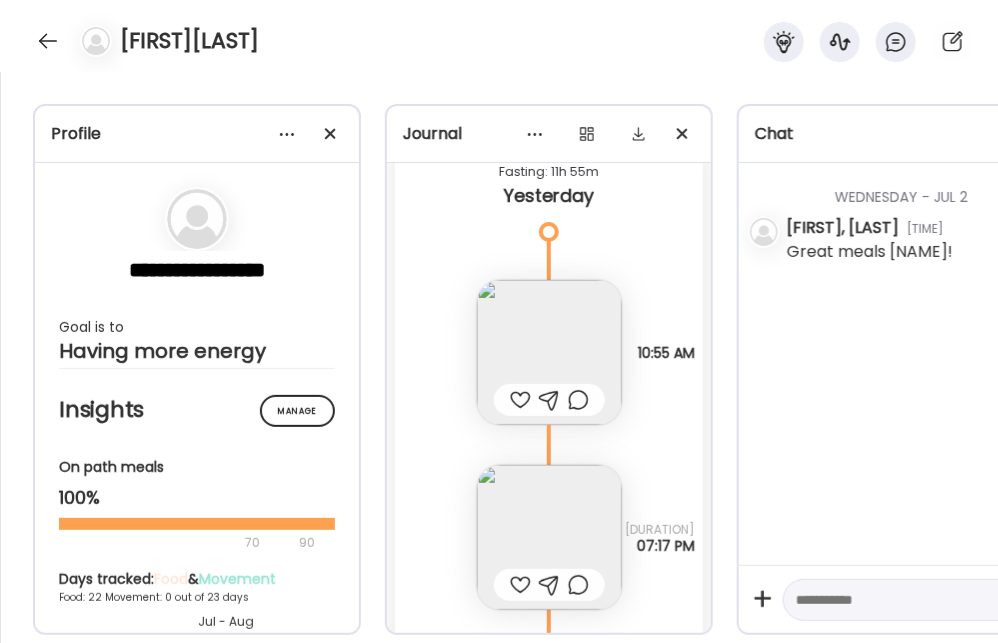 click at bounding box center [549, 352] 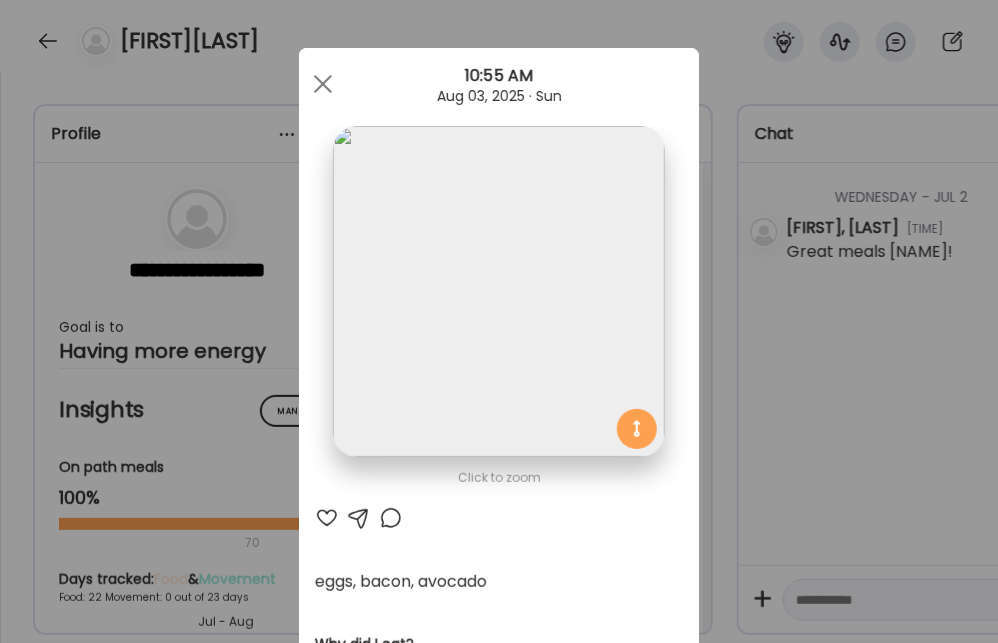 drag, startPoint x: 319, startPoint y: 82, endPoint x: 383, endPoint y: 134, distance: 82.46211 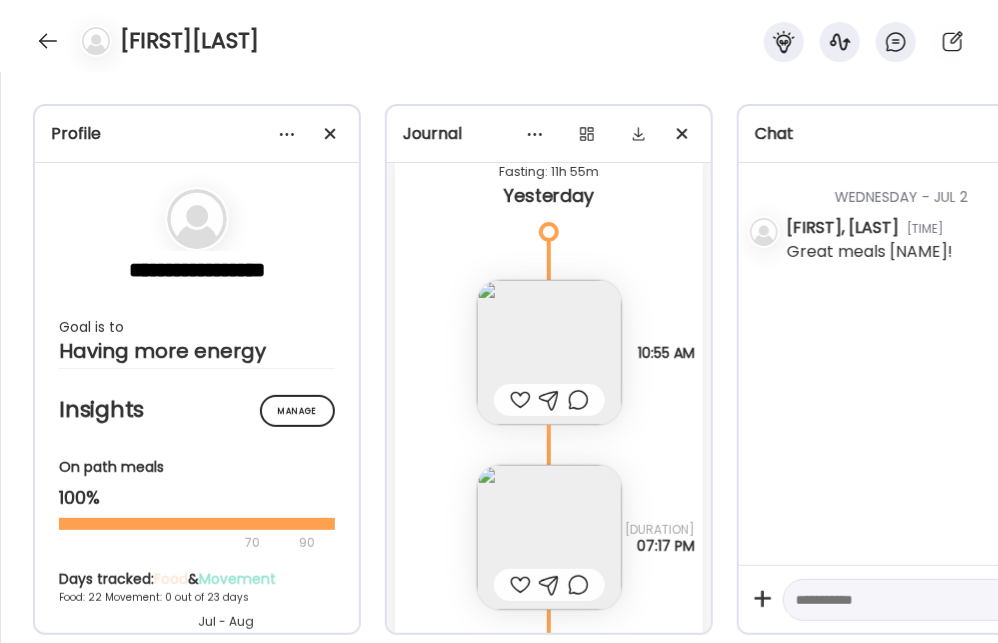 click at bounding box center (520, 400) 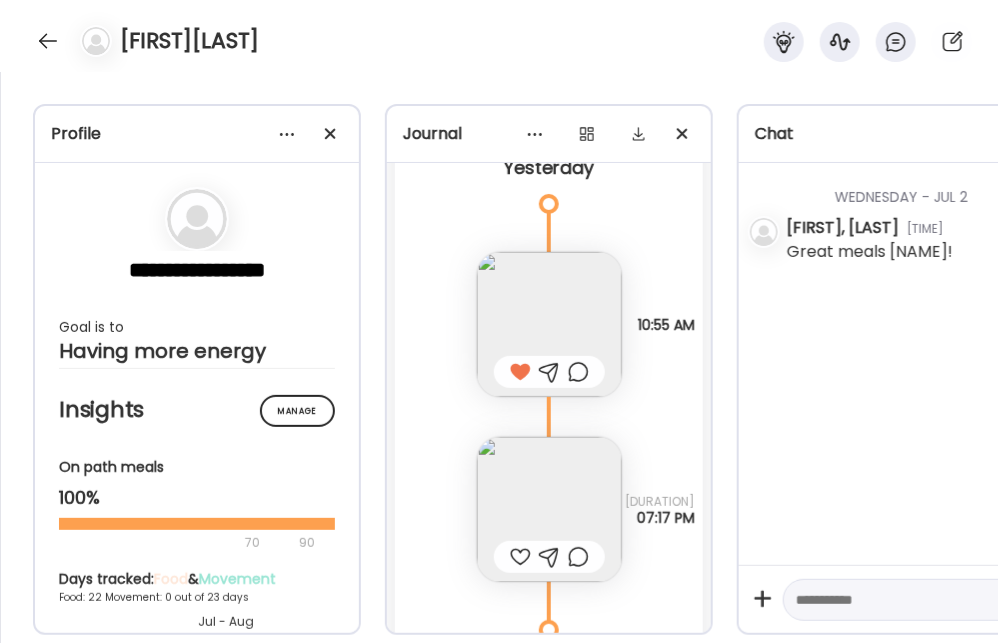 scroll, scrollTop: 25556, scrollLeft: 0, axis: vertical 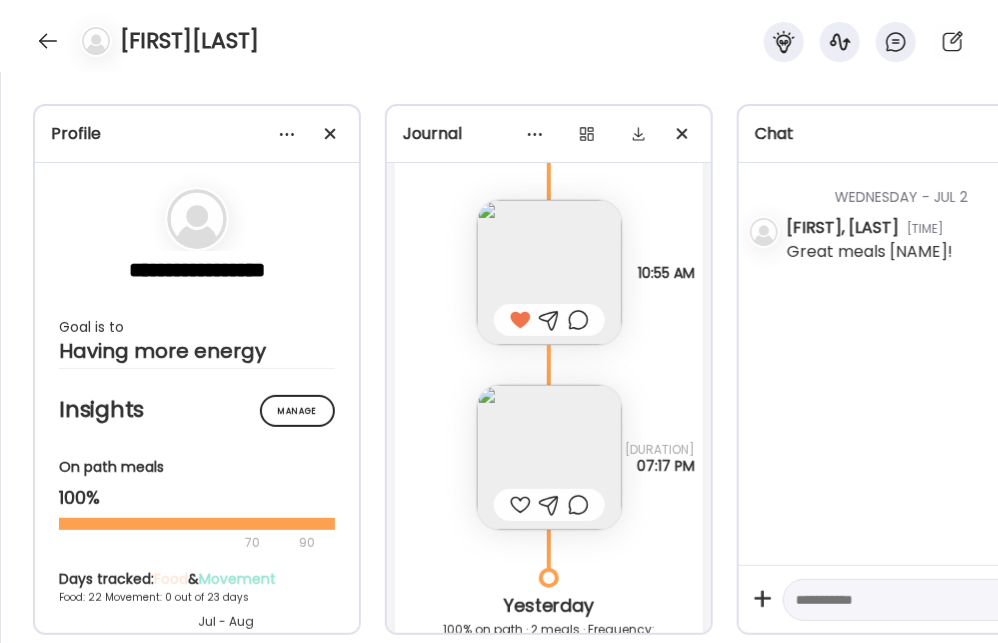 click at bounding box center [520, 505] 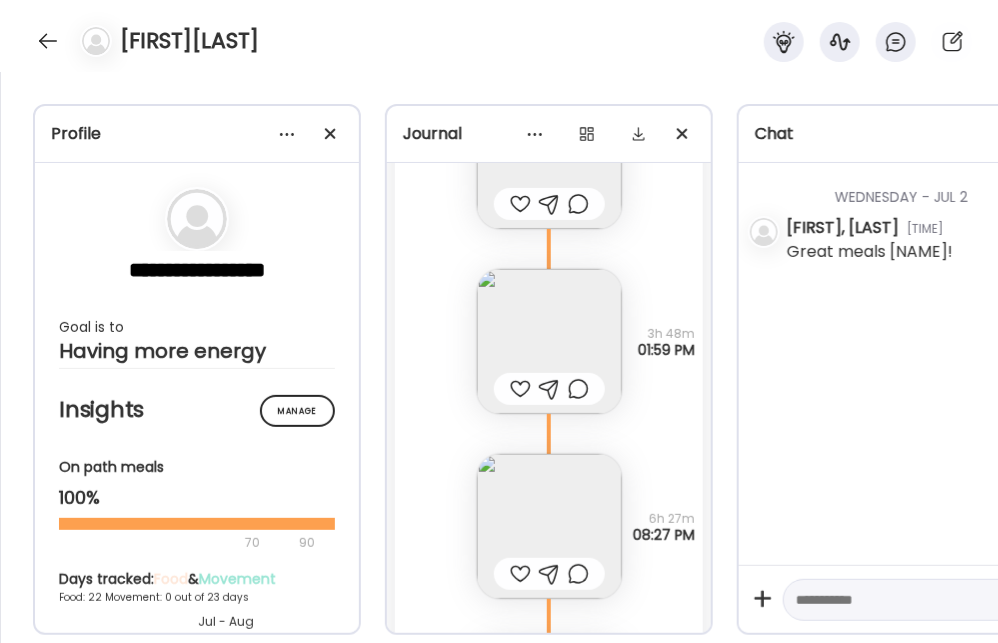 scroll, scrollTop: 24596, scrollLeft: 0, axis: vertical 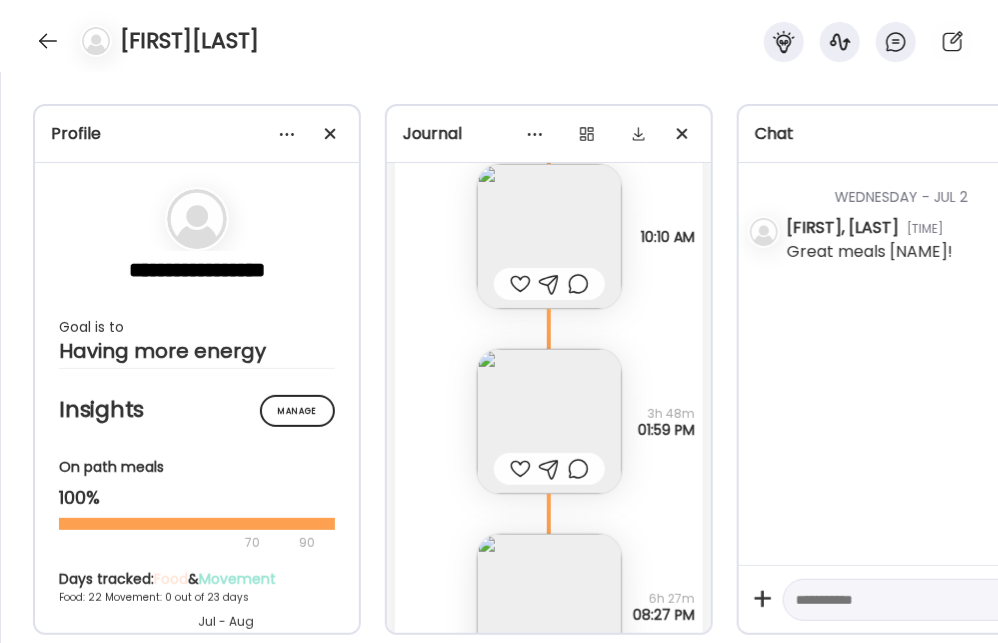 click at bounding box center [549, 236] 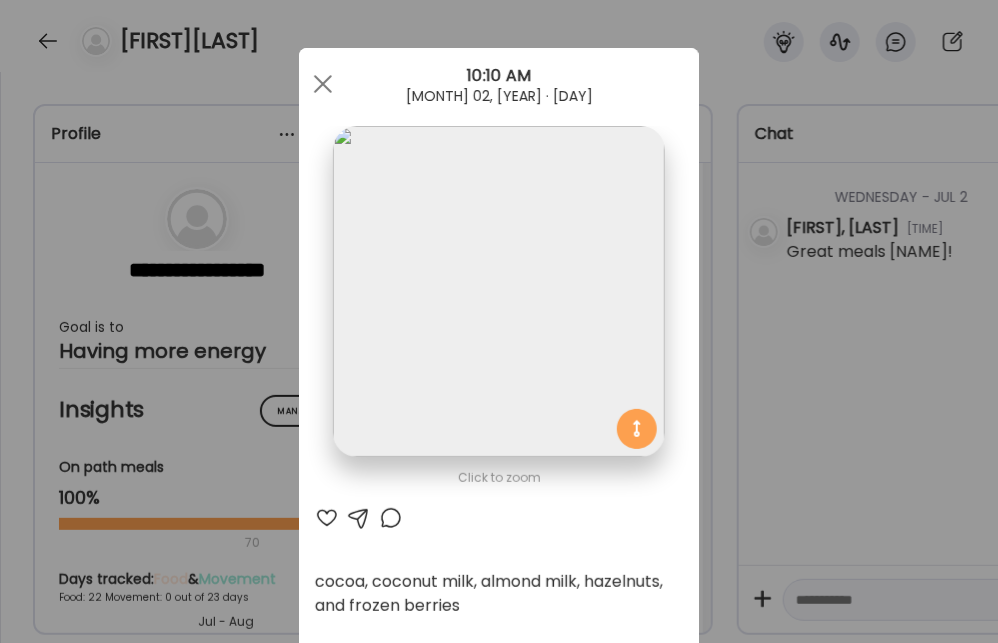 drag, startPoint x: 326, startPoint y: 88, endPoint x: 339, endPoint y: 96, distance: 15.264338 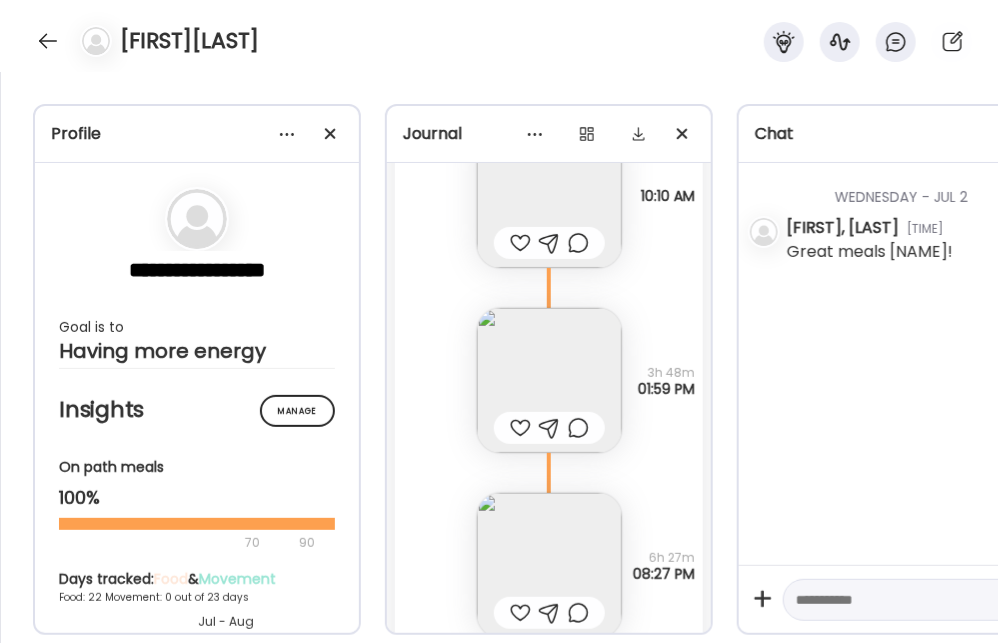 scroll, scrollTop: 24676, scrollLeft: 0, axis: vertical 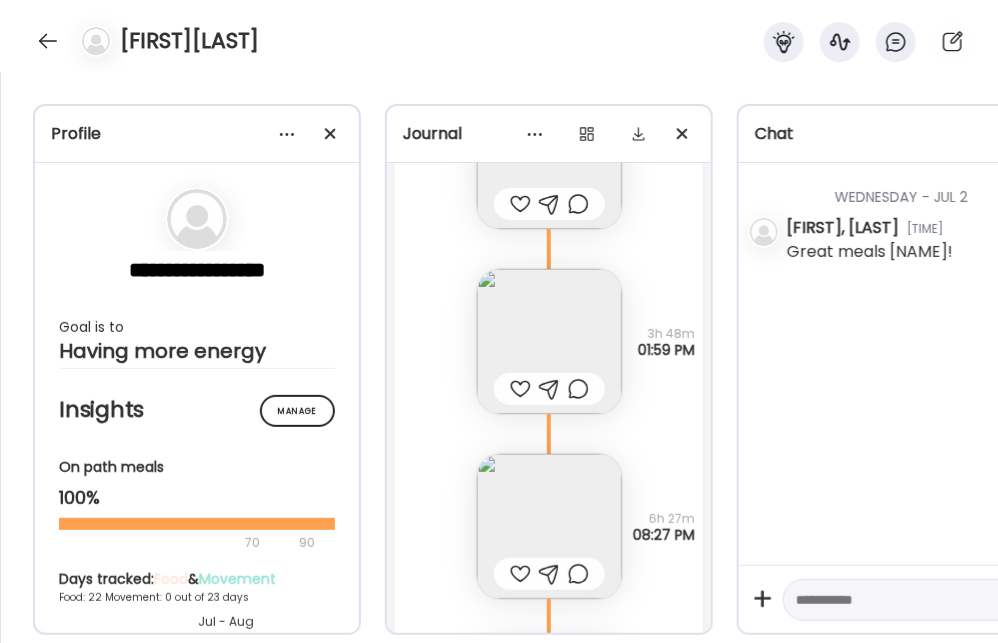 click at bounding box center [549, 341] 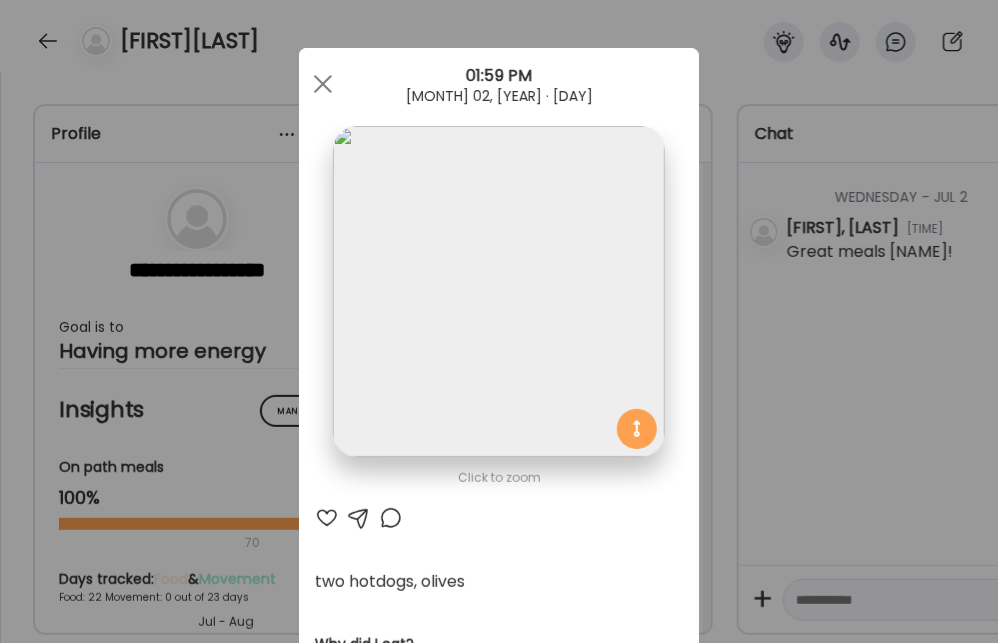 click at bounding box center (323, 84) 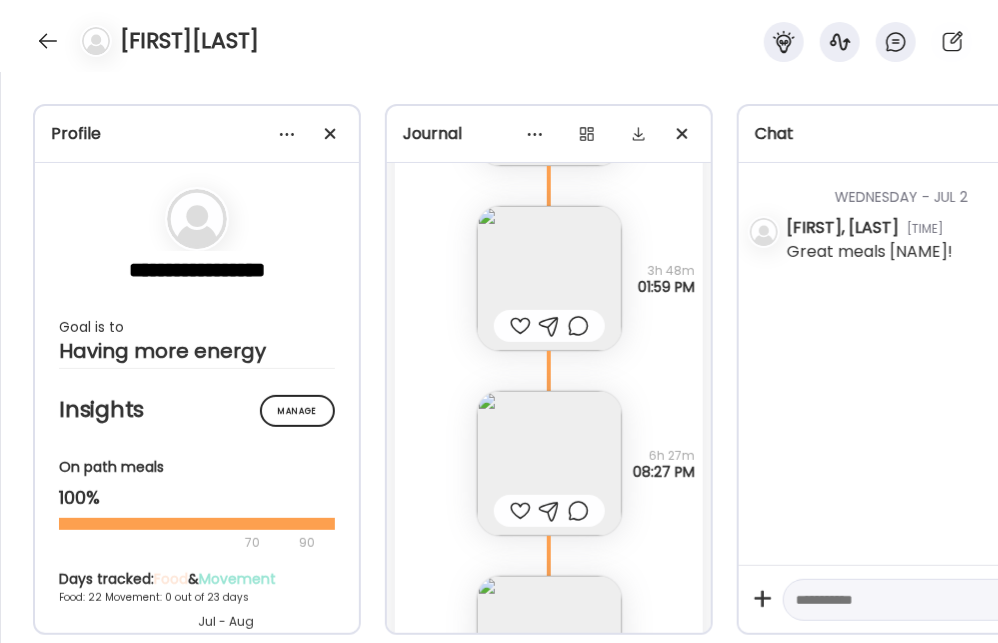 scroll, scrollTop: 24836, scrollLeft: 0, axis: vertical 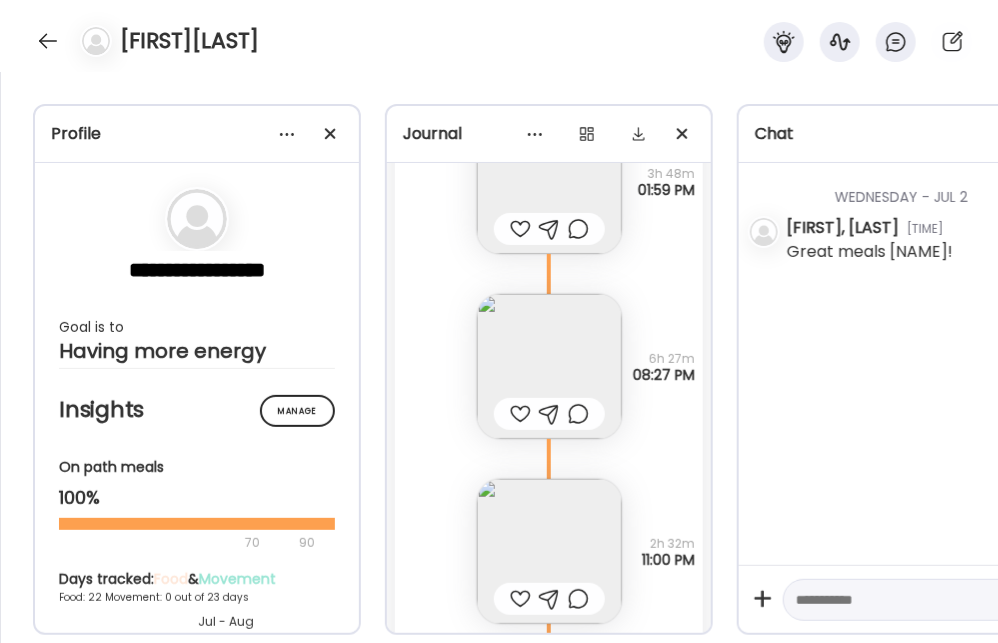 click at bounding box center (549, 366) 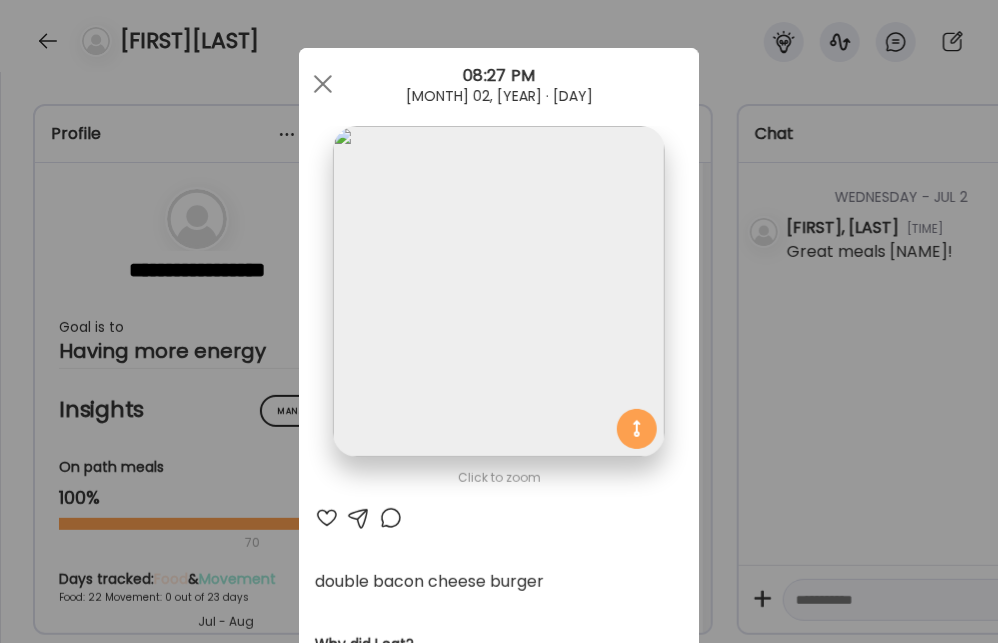 click at bounding box center [323, 84] 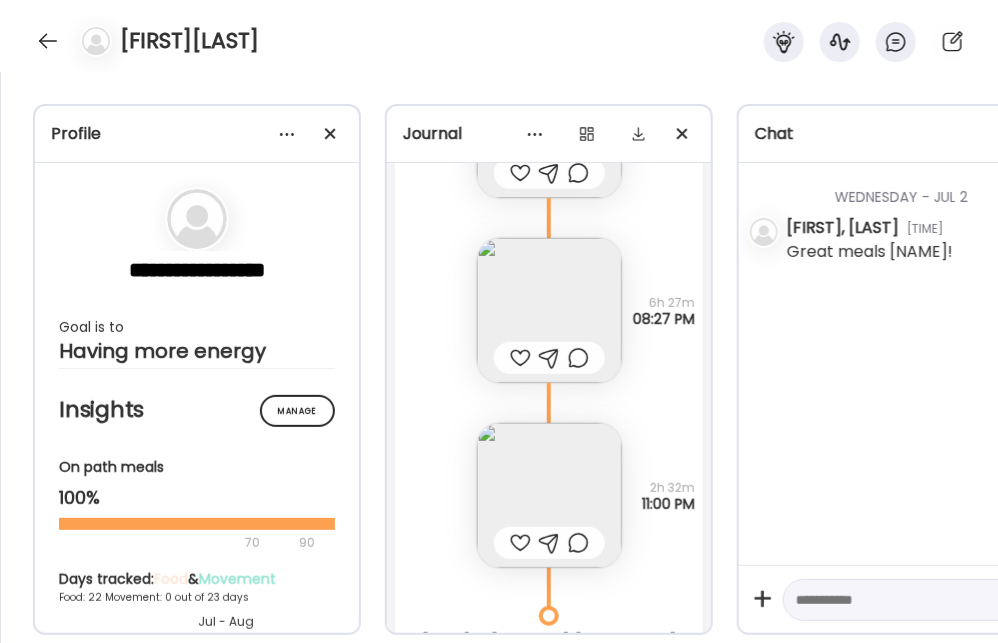 scroll, scrollTop: 24916, scrollLeft: 0, axis: vertical 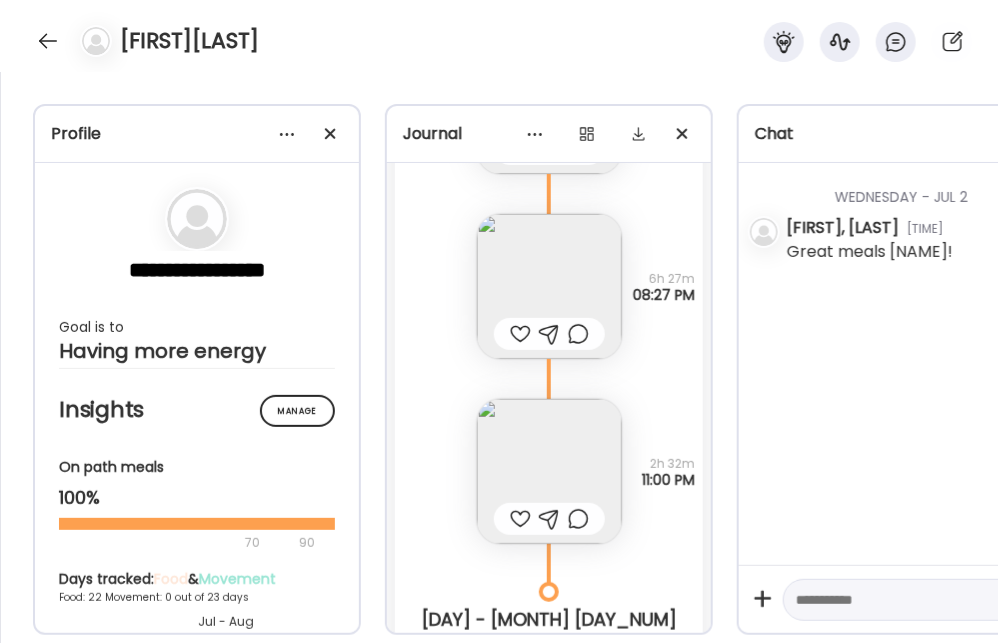 click at bounding box center (549, 471) 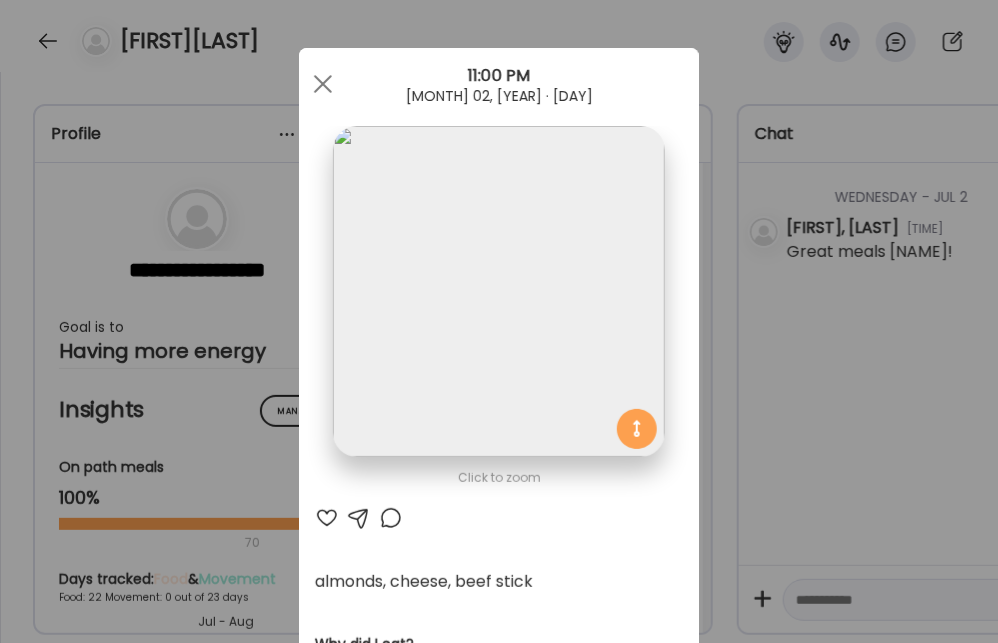 click at bounding box center (323, 84) 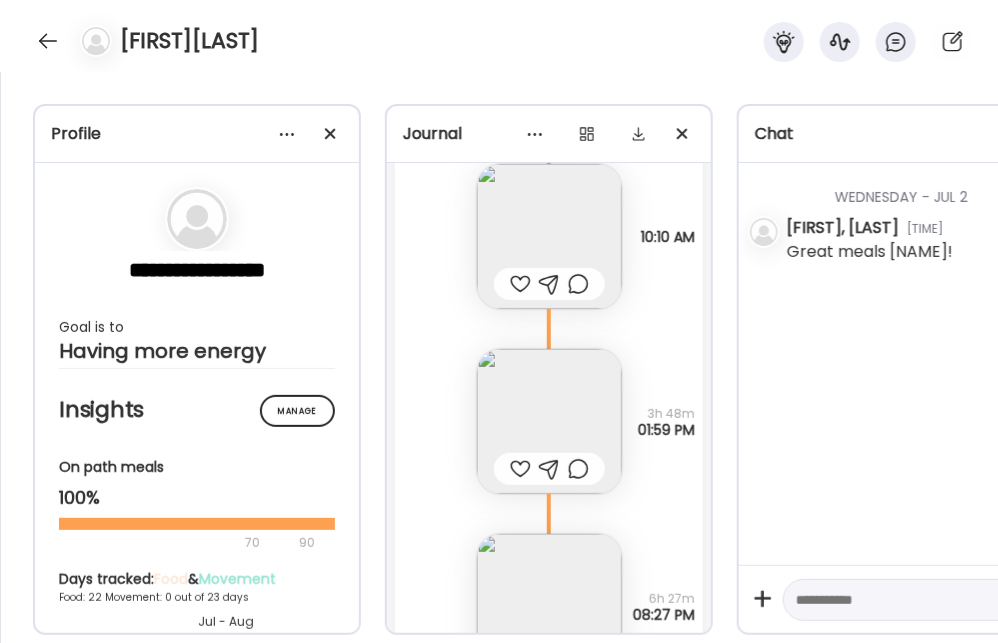 scroll, scrollTop: 24676, scrollLeft: 0, axis: vertical 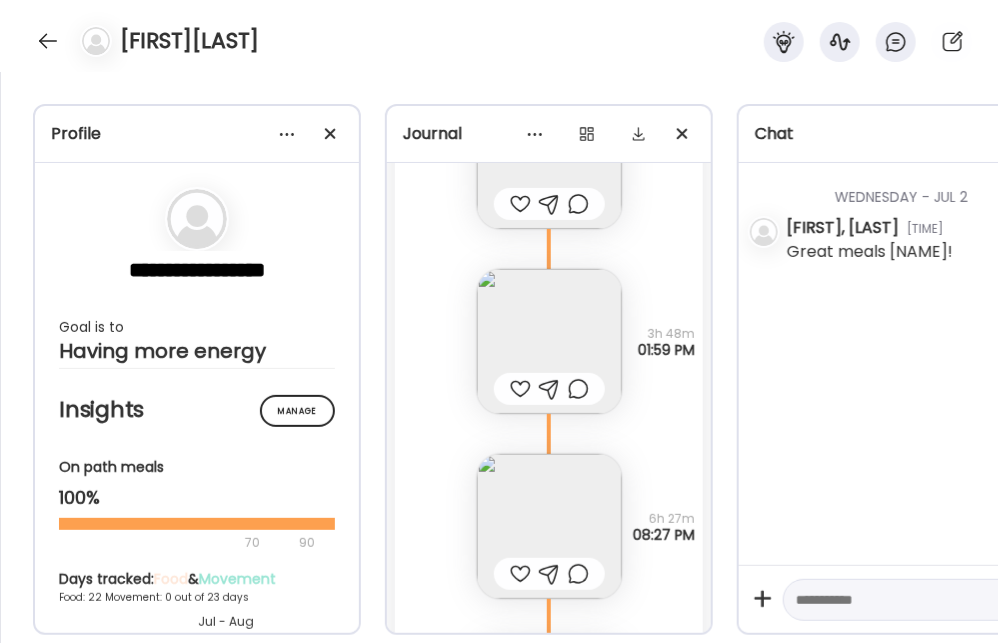 click on "two hotdogs, olives Questions not answered [TIME] [TIME]" at bounding box center (549, 321) 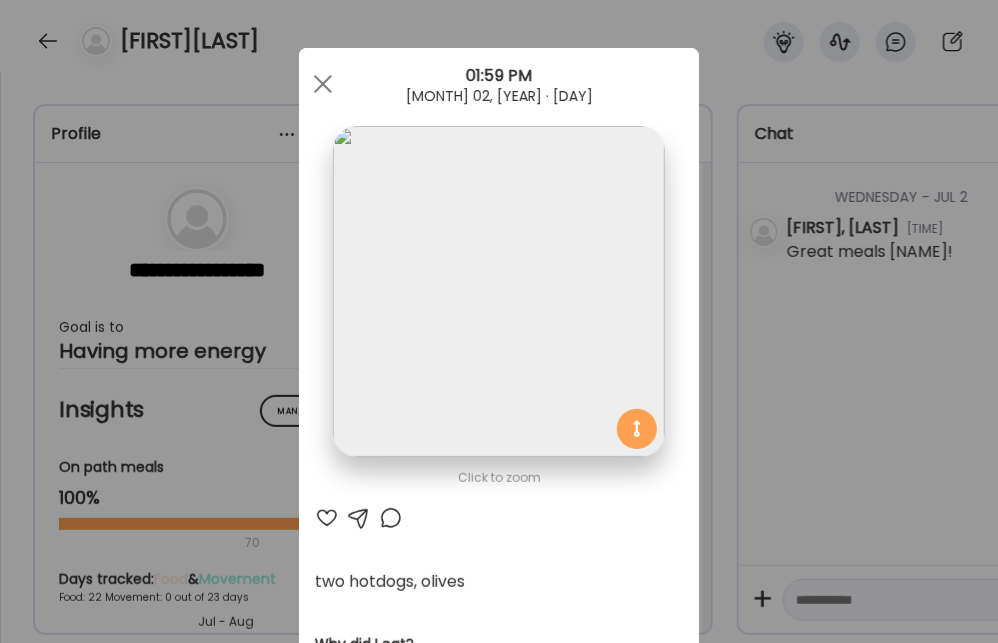 click at bounding box center [323, 84] 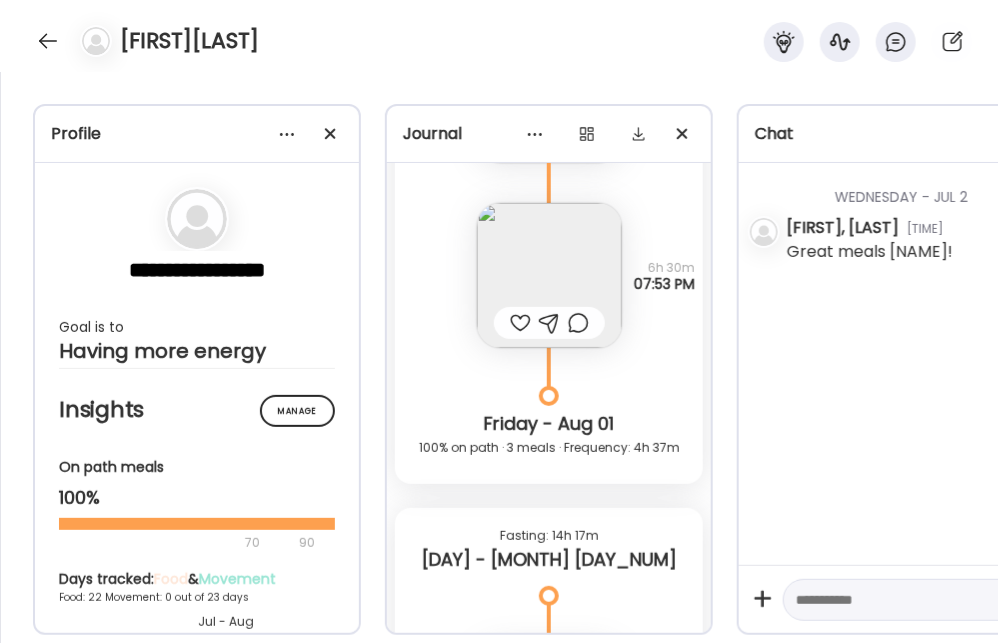 scroll, scrollTop: 24036, scrollLeft: 0, axis: vertical 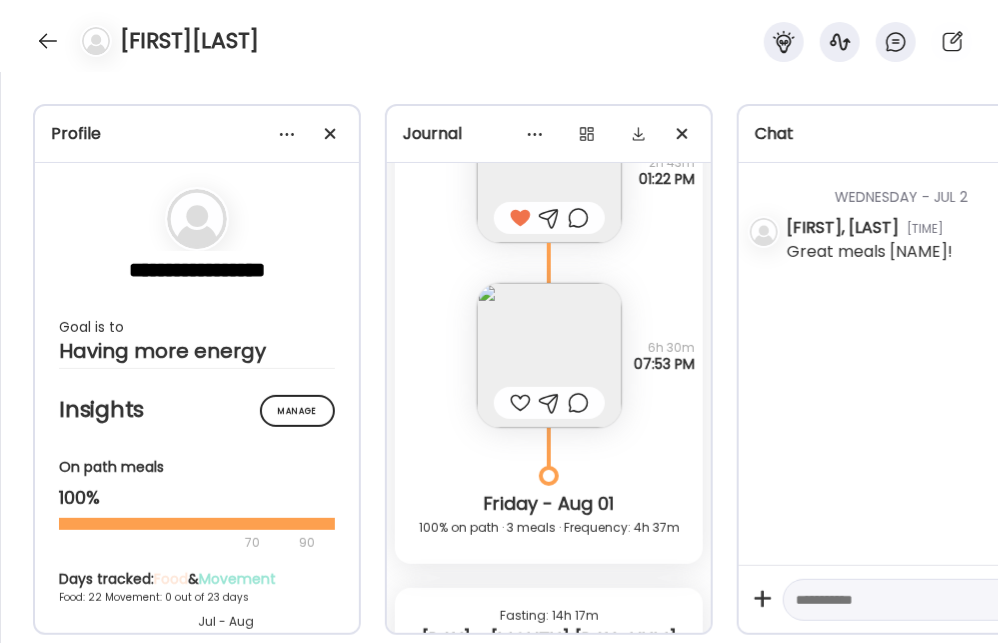 click at bounding box center [549, 355] 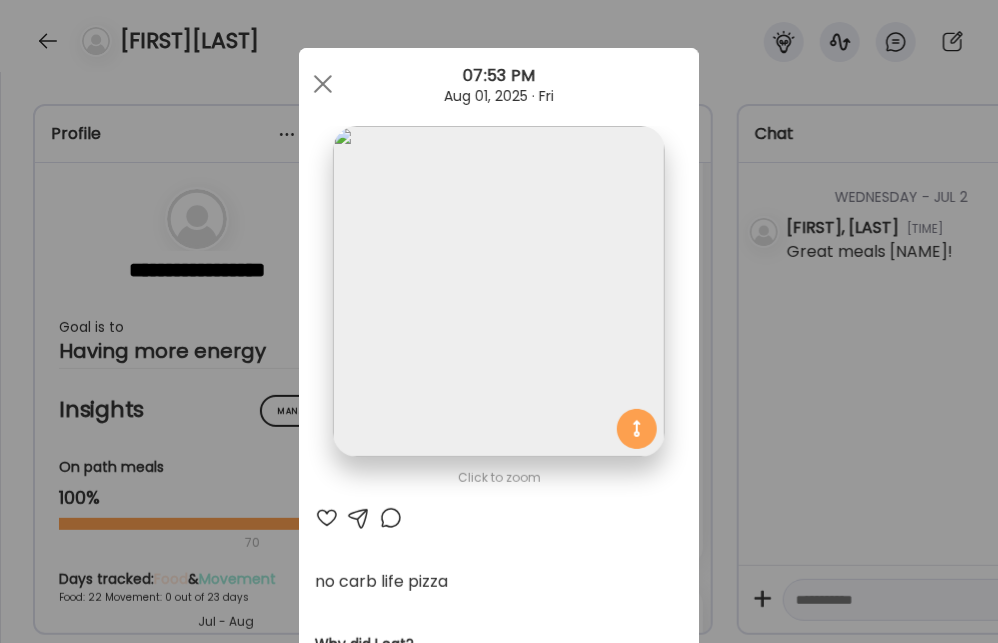 click at bounding box center (323, 84) 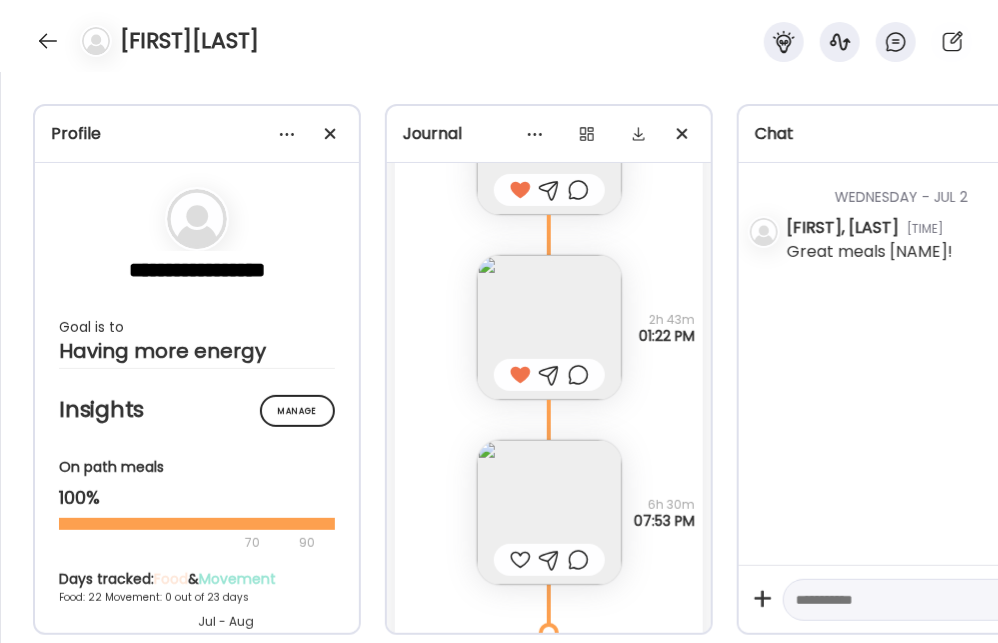 scroll, scrollTop: 23876, scrollLeft: 0, axis: vertical 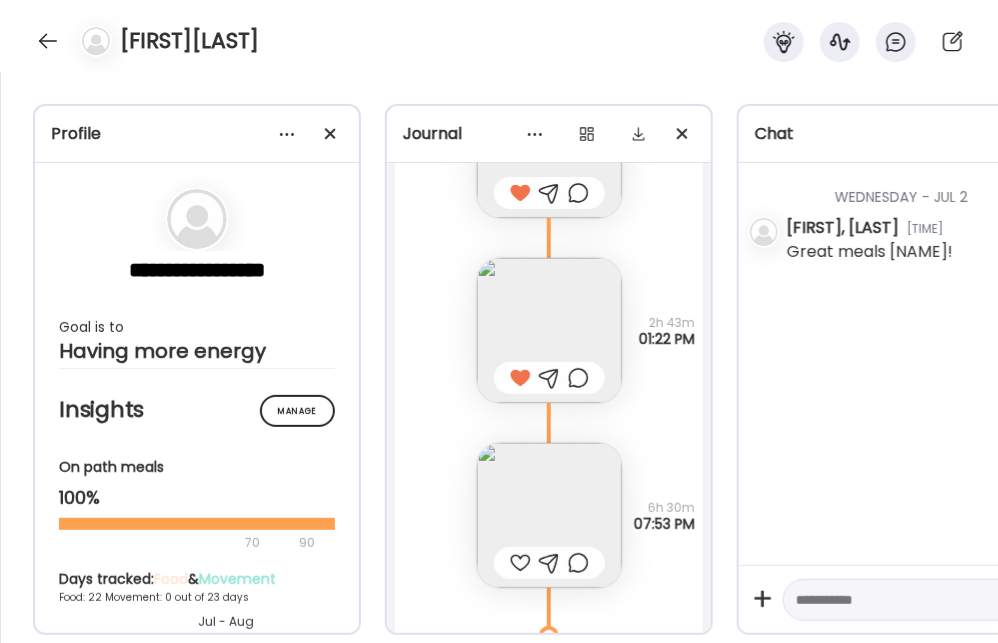 click at bounding box center (549, 515) 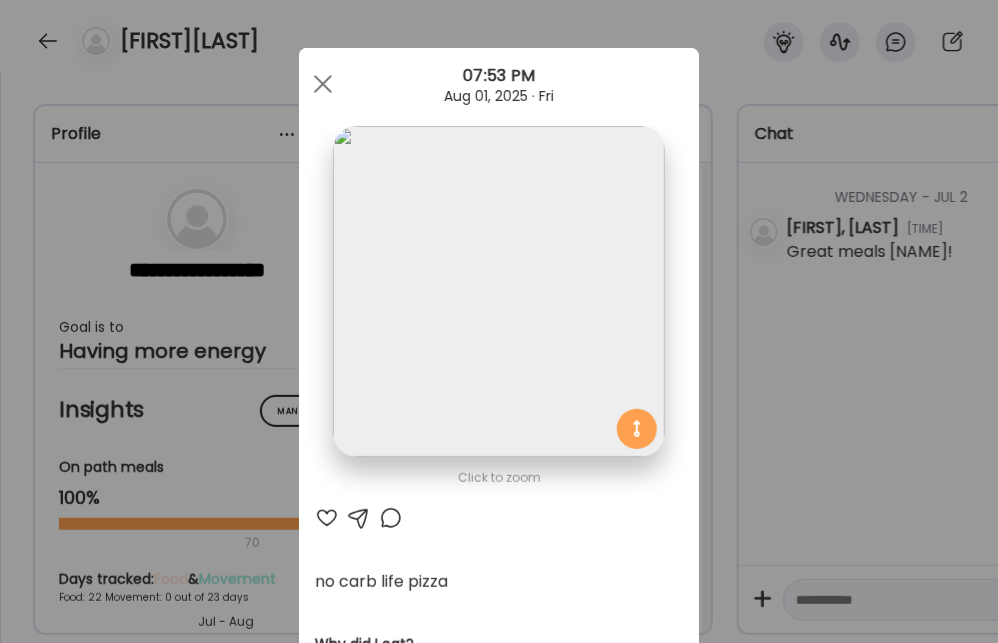 click at bounding box center (498, 291) 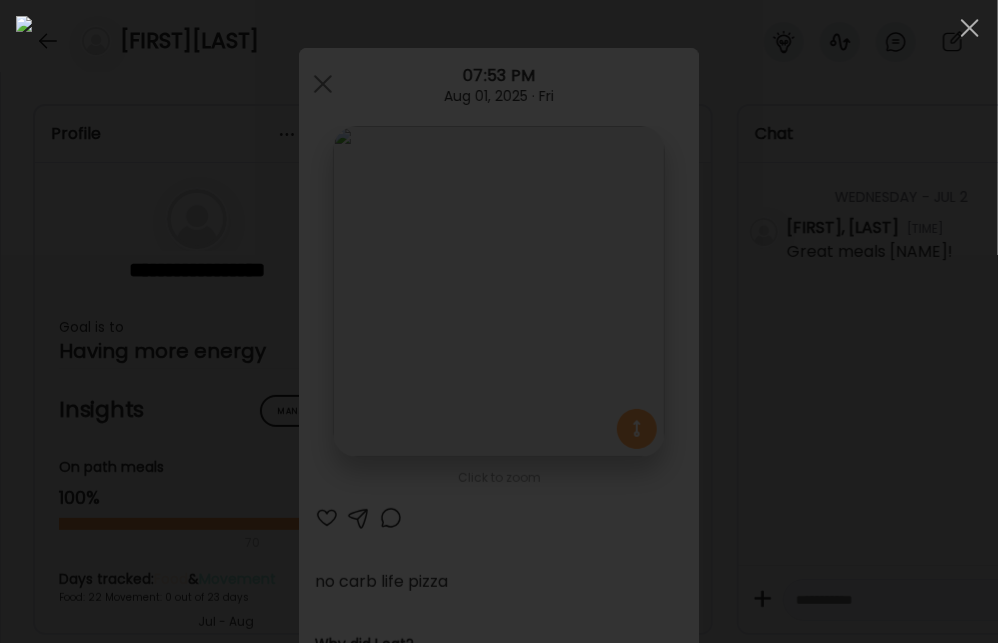 click at bounding box center (970, 28) 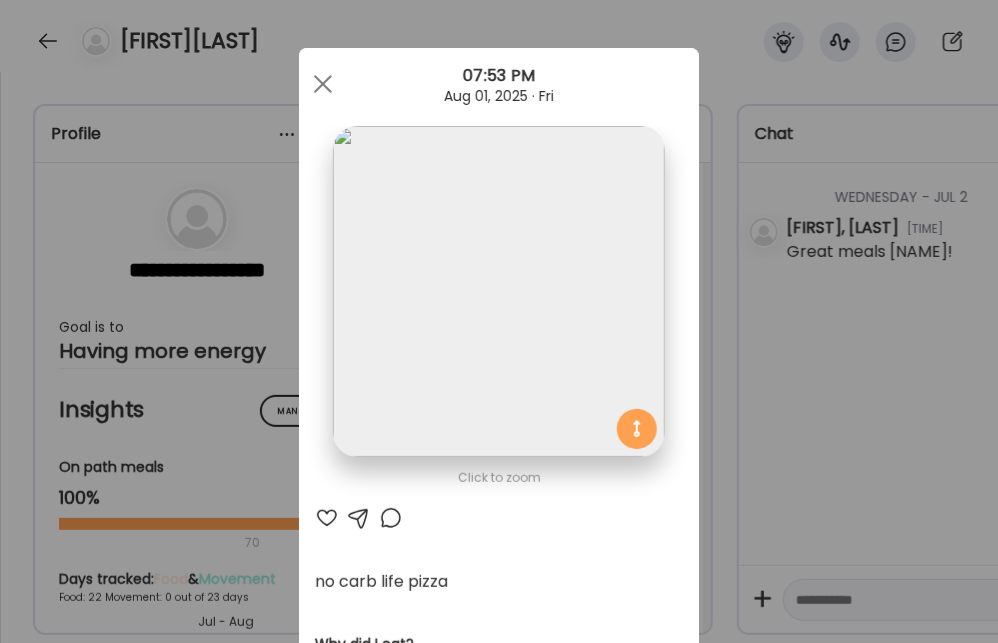 click at bounding box center (323, 84) 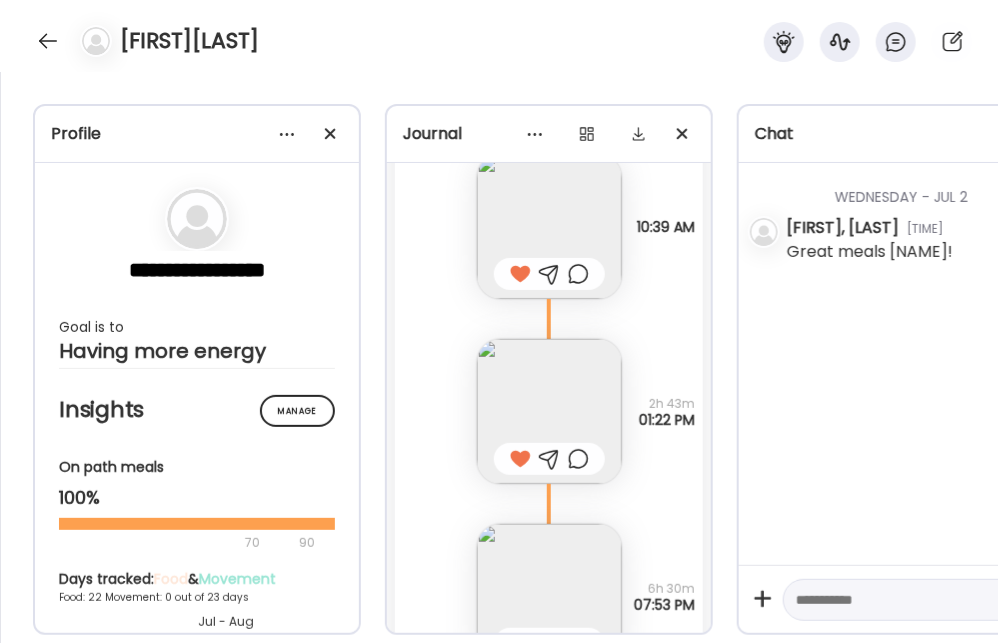 scroll, scrollTop: 23796, scrollLeft: 0, axis: vertical 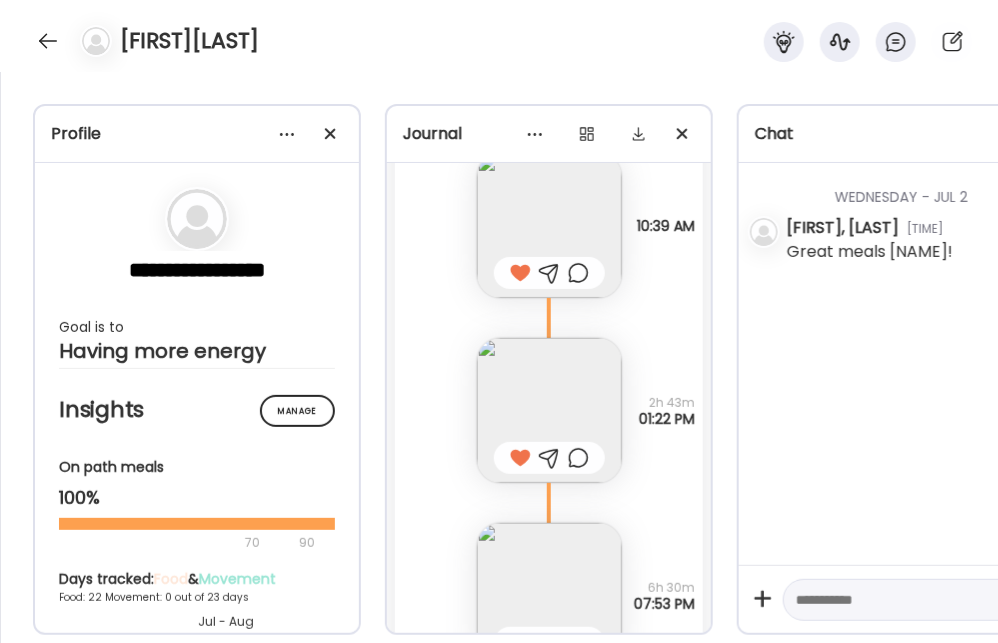 click at bounding box center (549, 410) 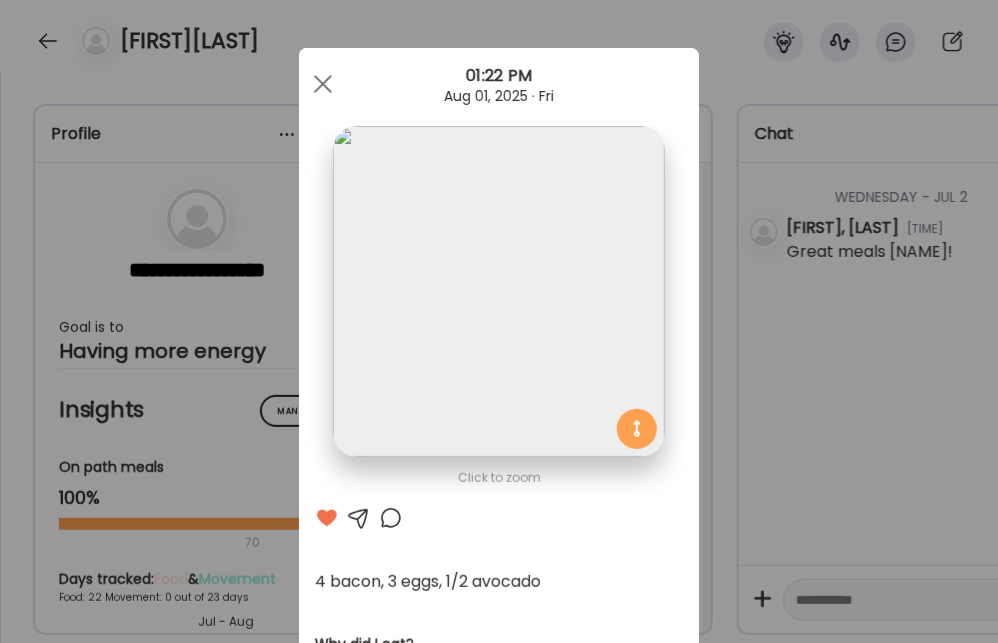 click at bounding box center (323, 84) 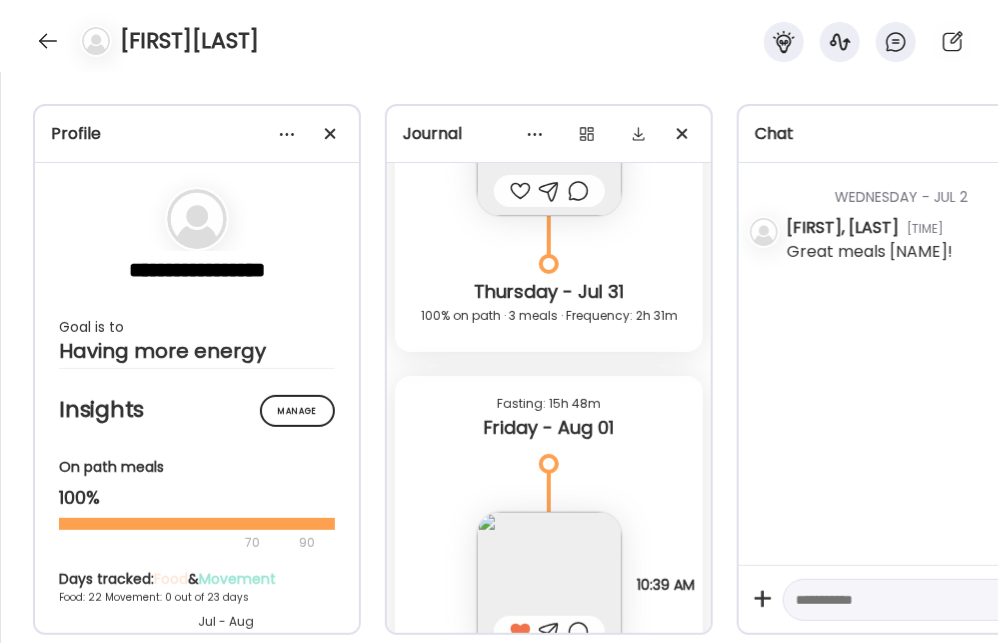 scroll, scrollTop: 23237, scrollLeft: 0, axis: vertical 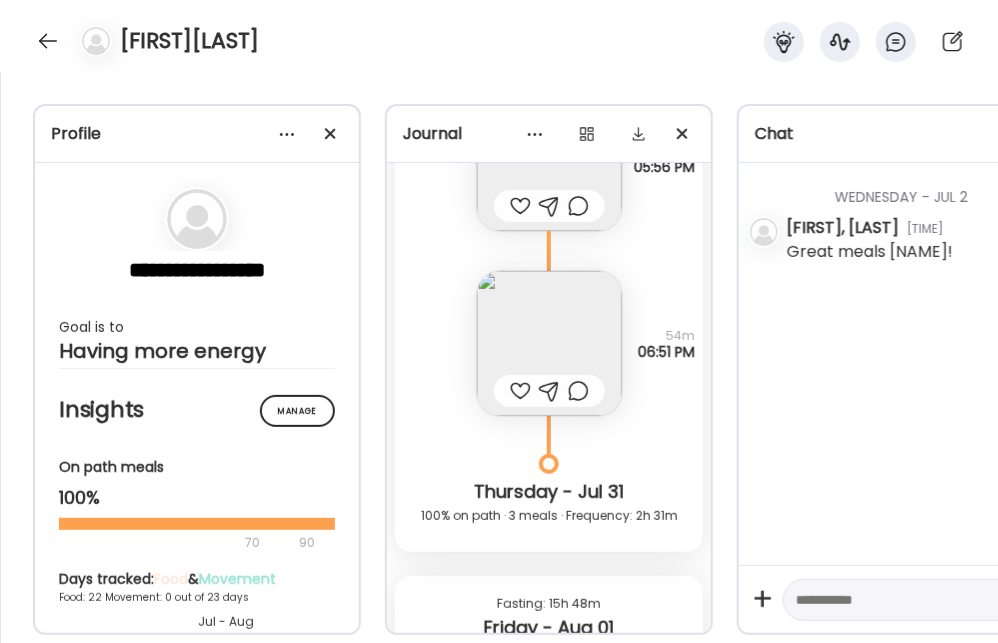 click at bounding box center (549, 343) 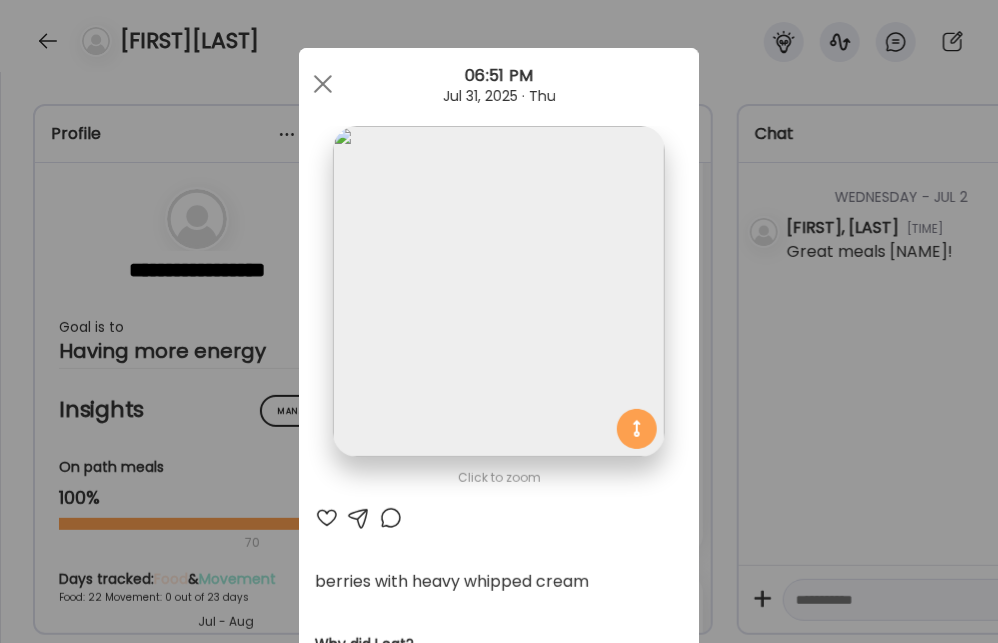 click at bounding box center [323, 84] 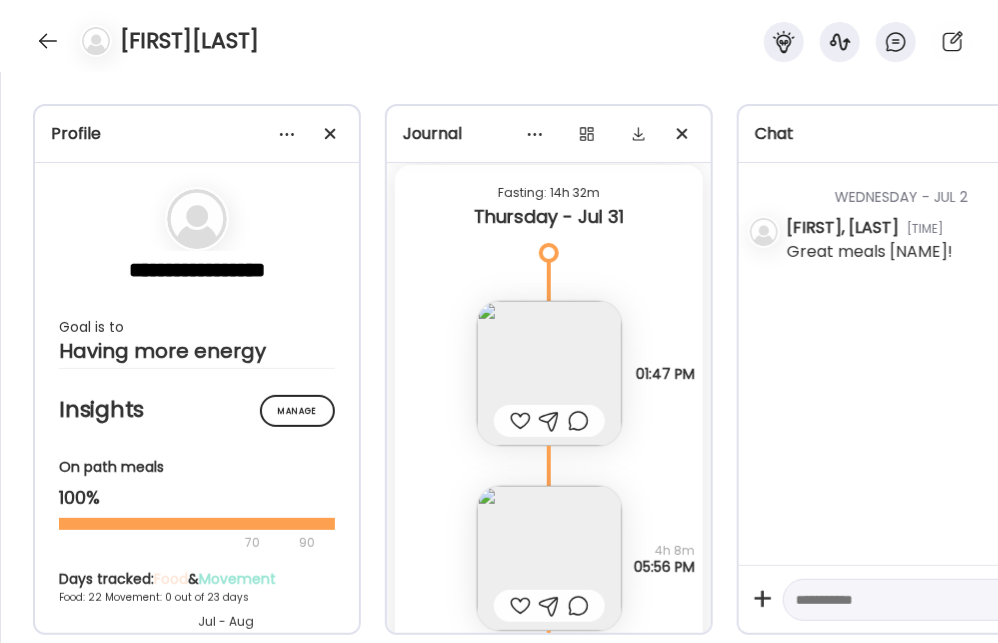 scroll, scrollTop: 22997, scrollLeft: 0, axis: vertical 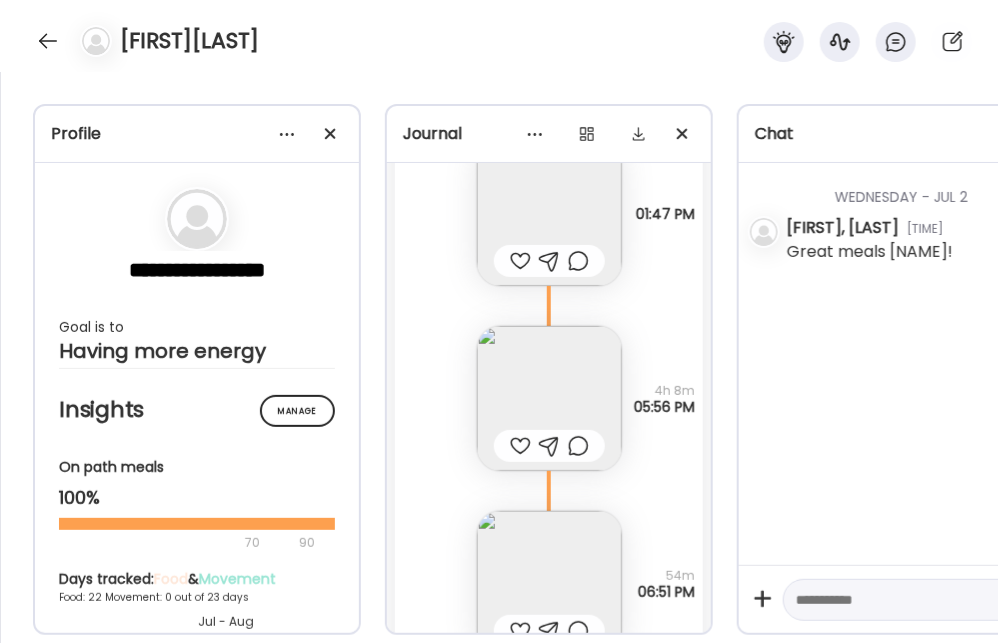 click at bounding box center [549, 398] 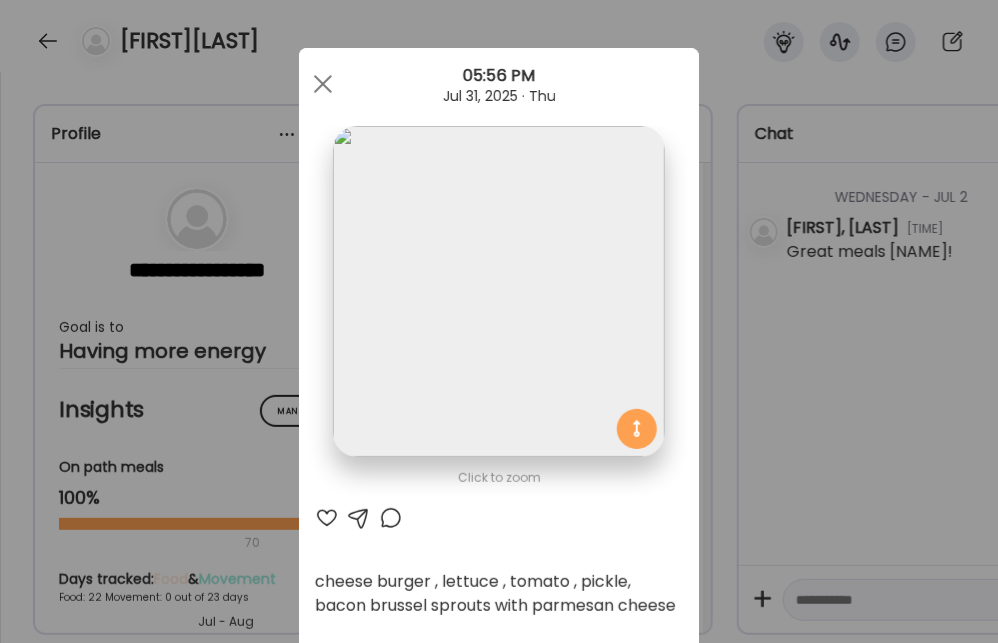 click at bounding box center (323, 84) 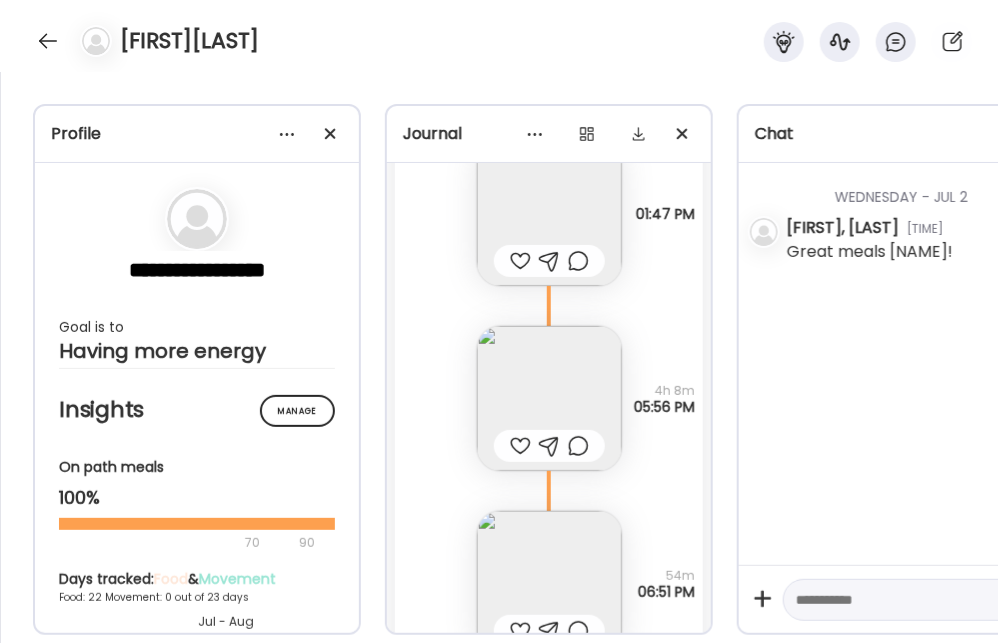 scroll, scrollTop: 22757, scrollLeft: 0, axis: vertical 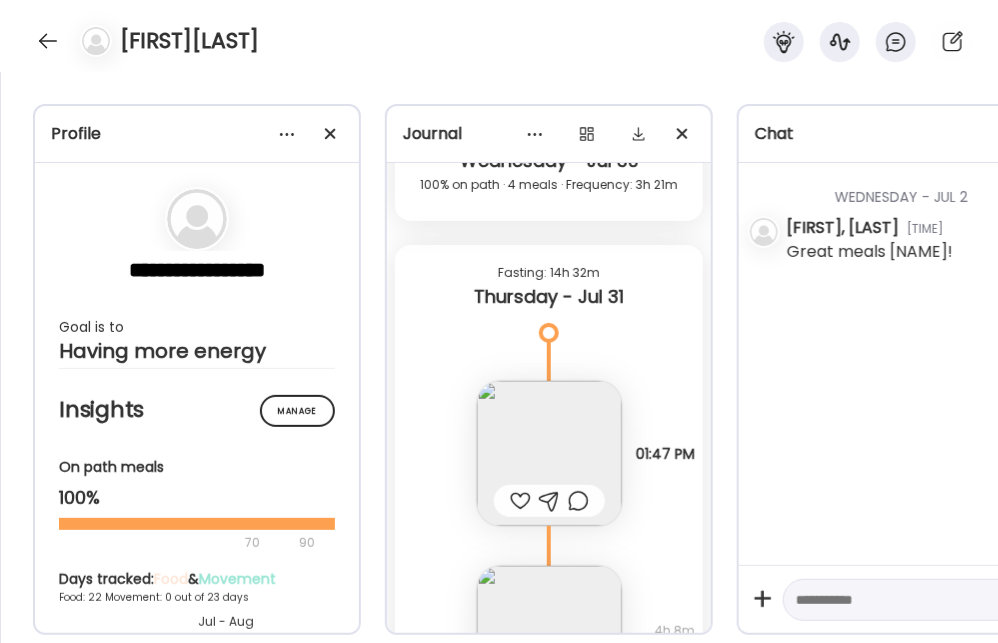 click at bounding box center (549, 453) 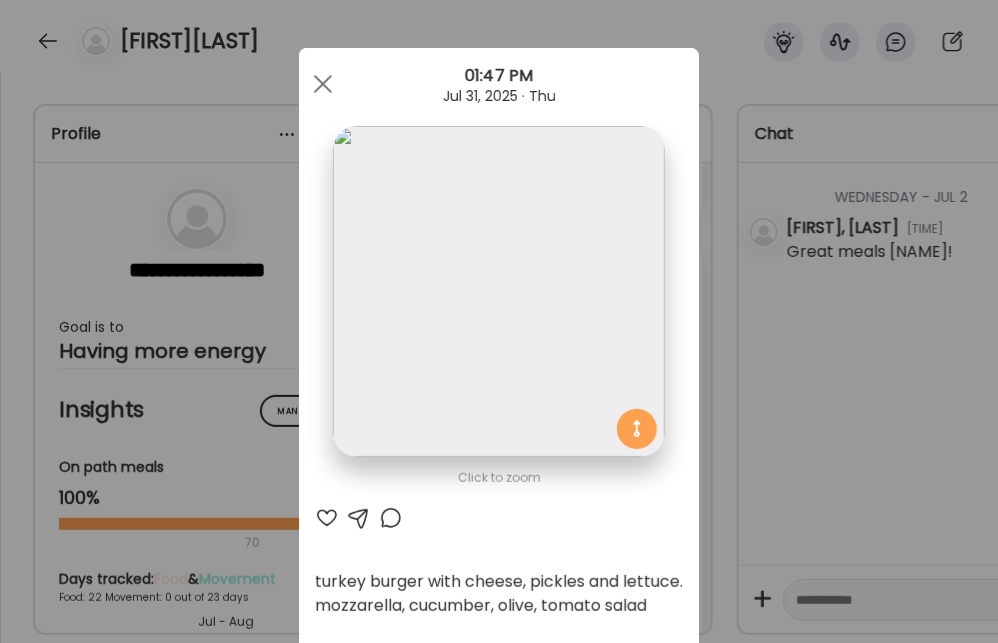 click at bounding box center [323, 84] 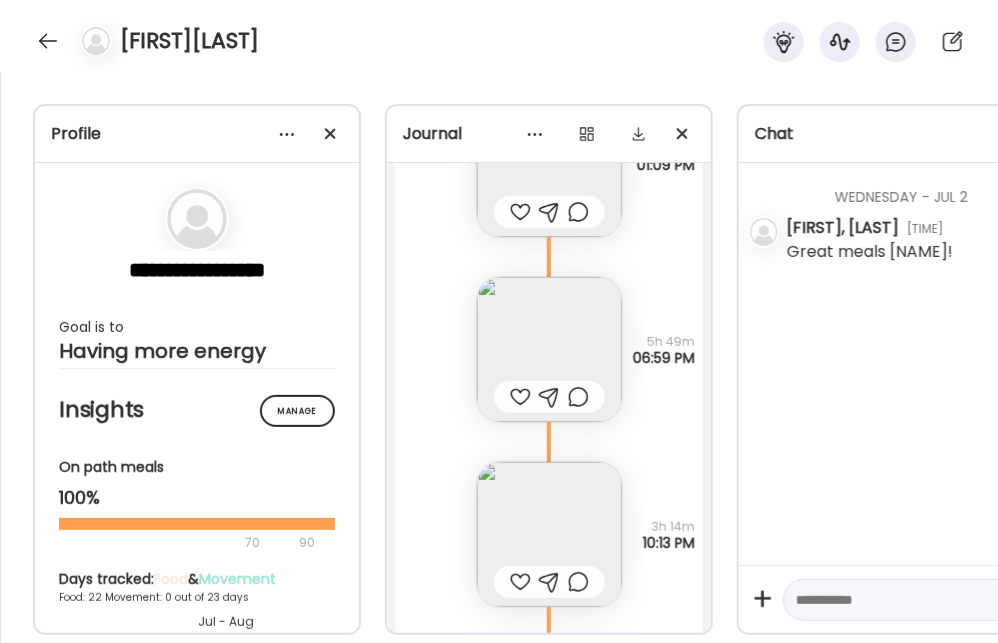 scroll, scrollTop: 22037, scrollLeft: 0, axis: vertical 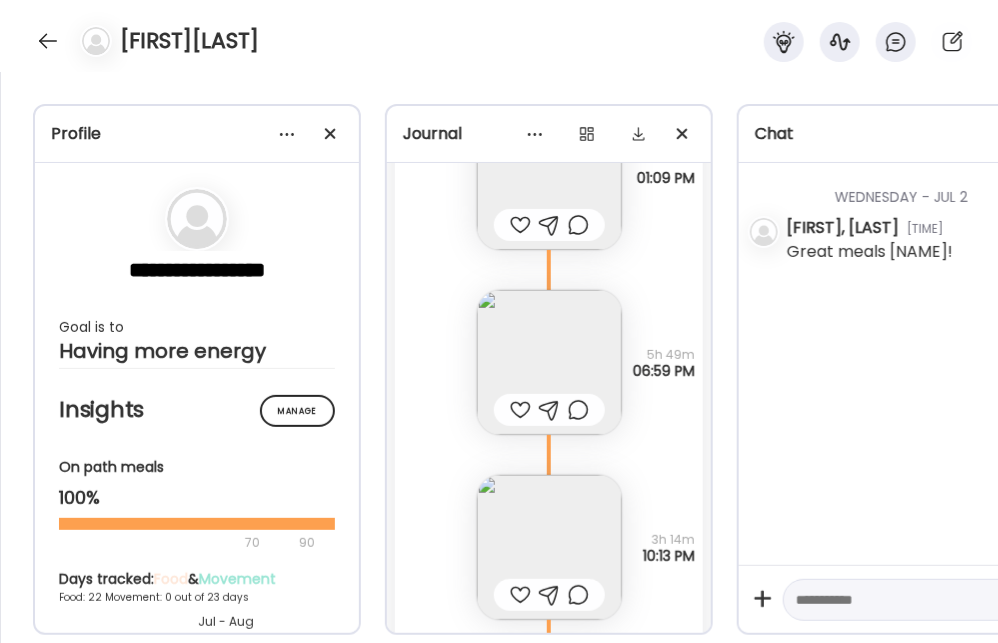 click at bounding box center [549, 362] 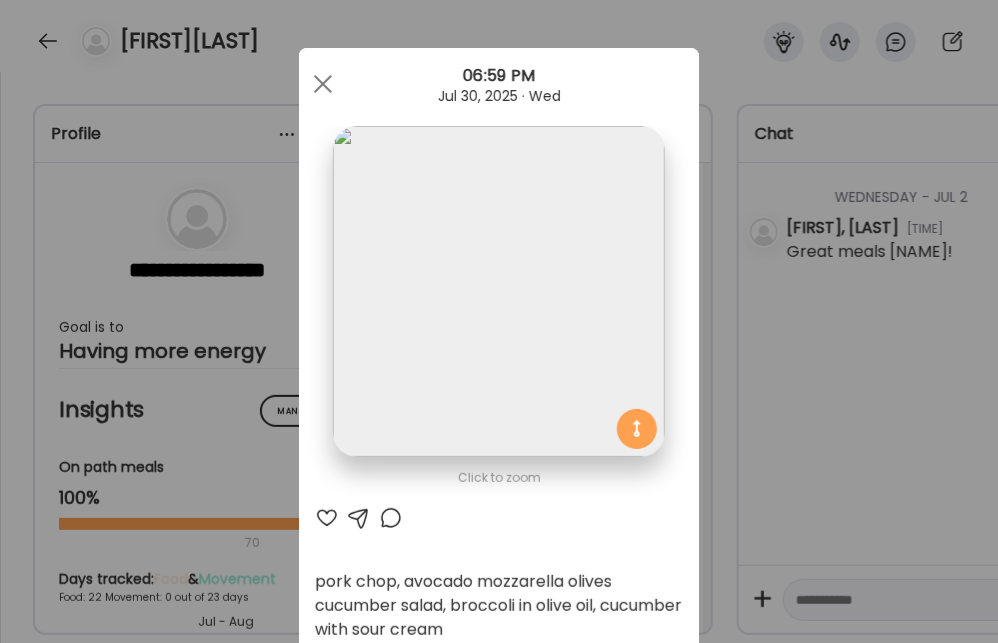 click at bounding box center [323, 84] 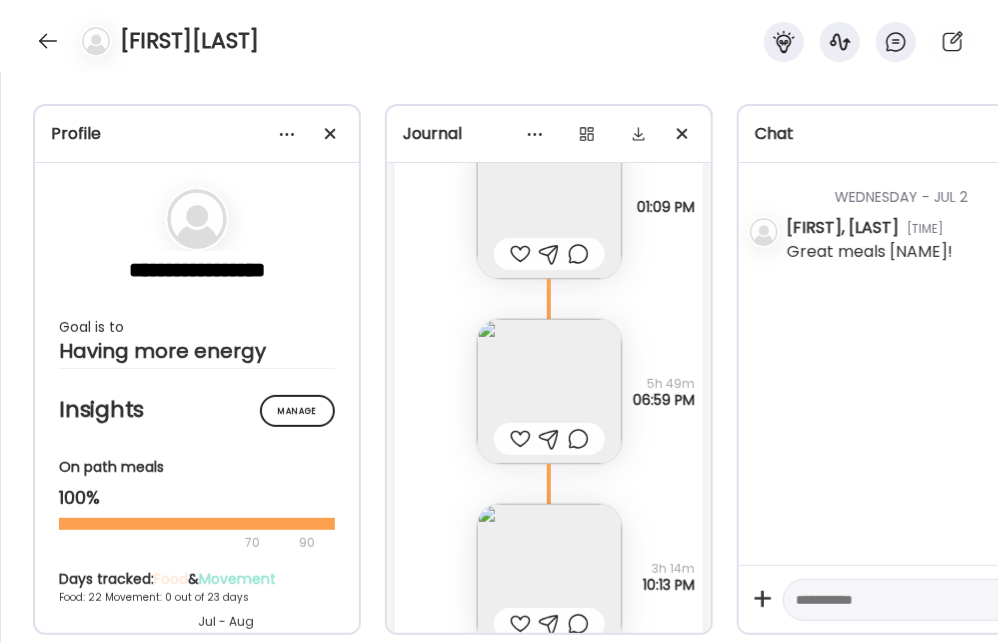 scroll, scrollTop: 22117, scrollLeft: 0, axis: vertical 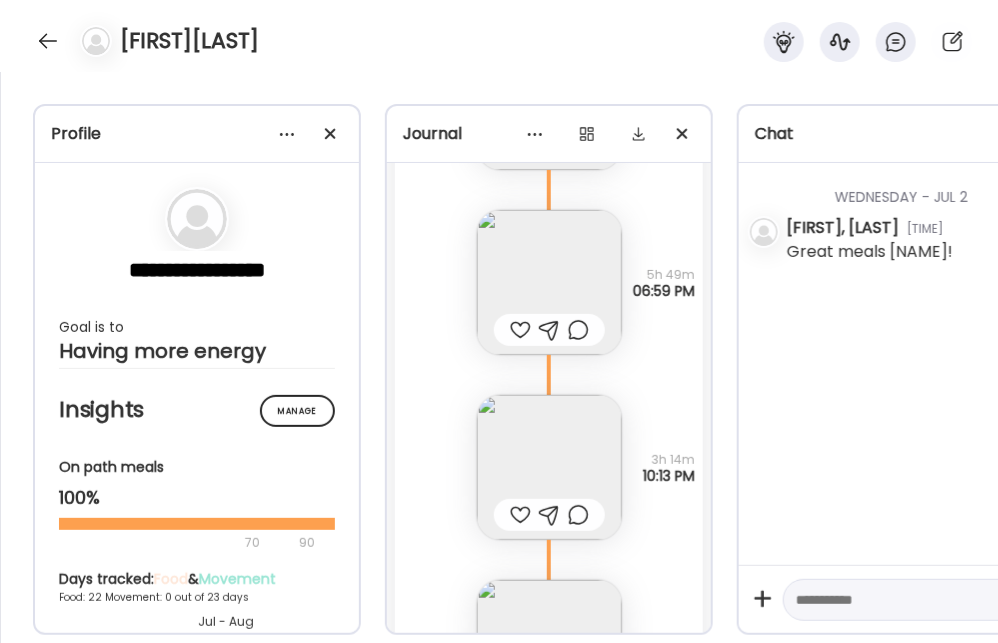 click at bounding box center [549, 282] 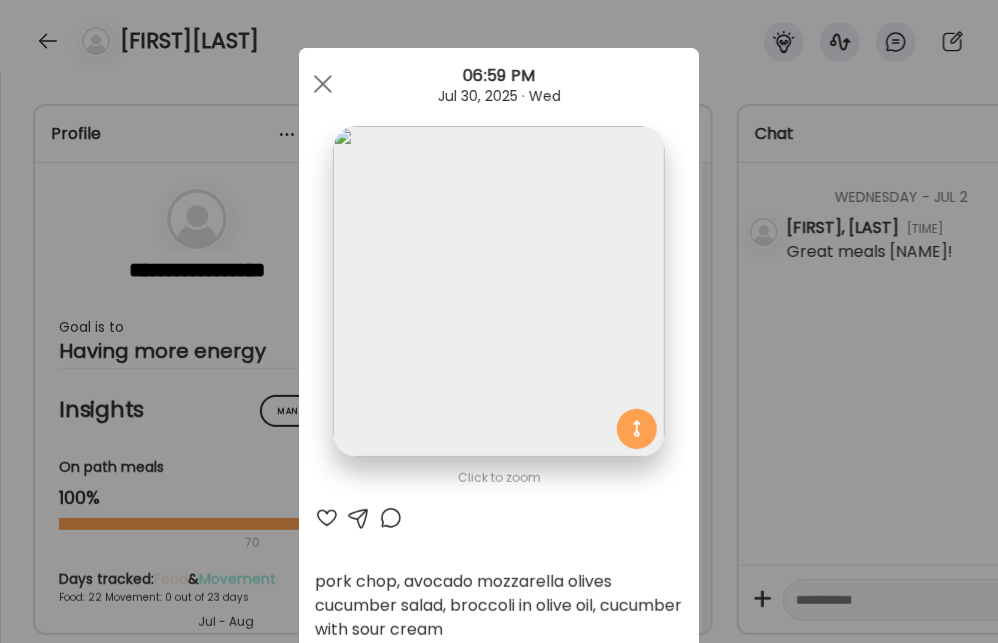 click at bounding box center (323, 84) 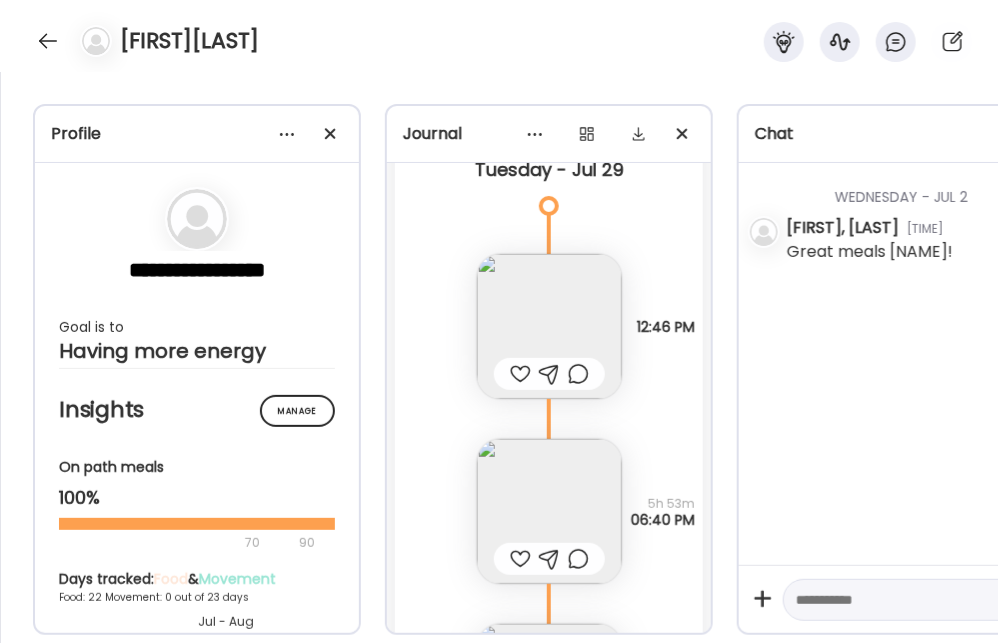 scroll, scrollTop: 20997, scrollLeft: 0, axis: vertical 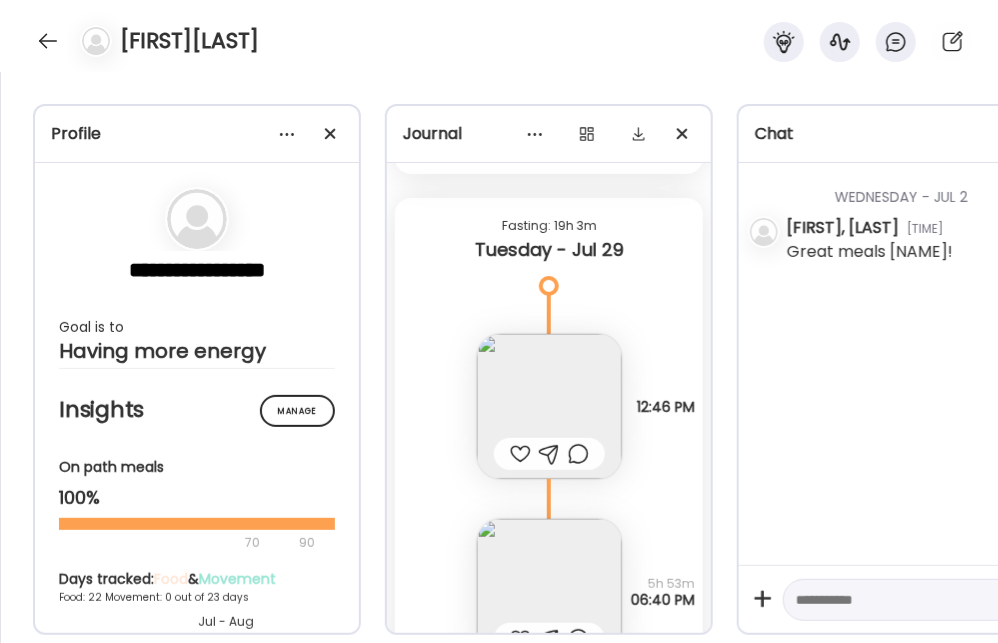 click at bounding box center (549, 406) 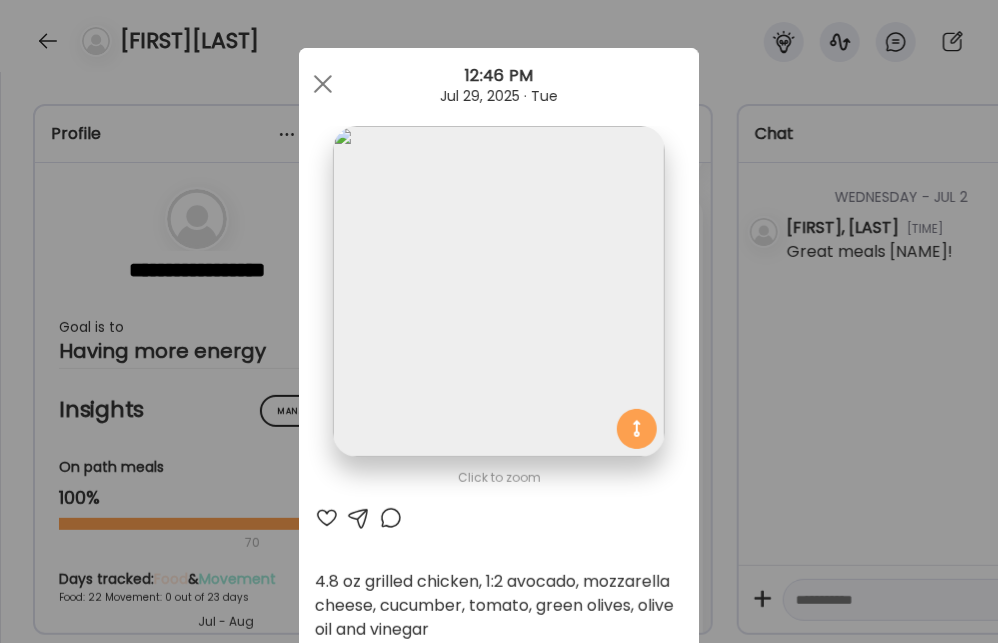 click at bounding box center (323, 84) 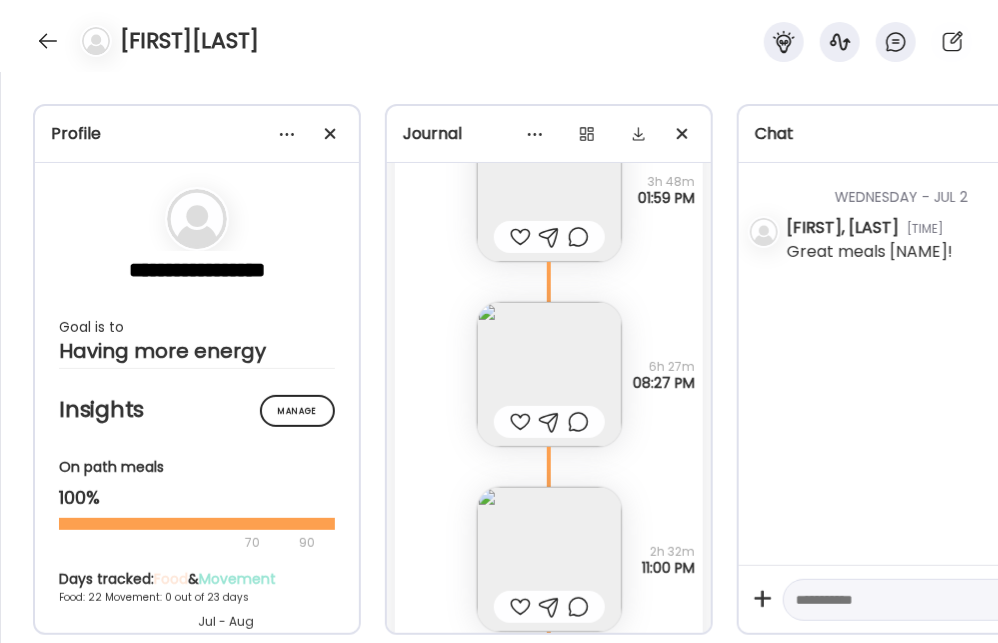 scroll, scrollTop: 24837, scrollLeft: 0, axis: vertical 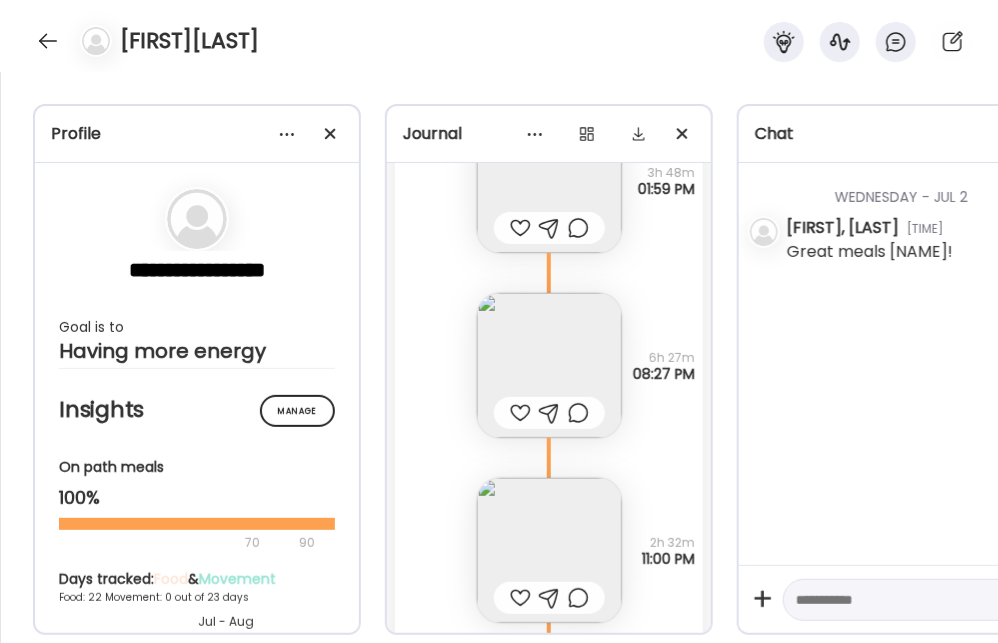 click at bounding box center [549, 365] 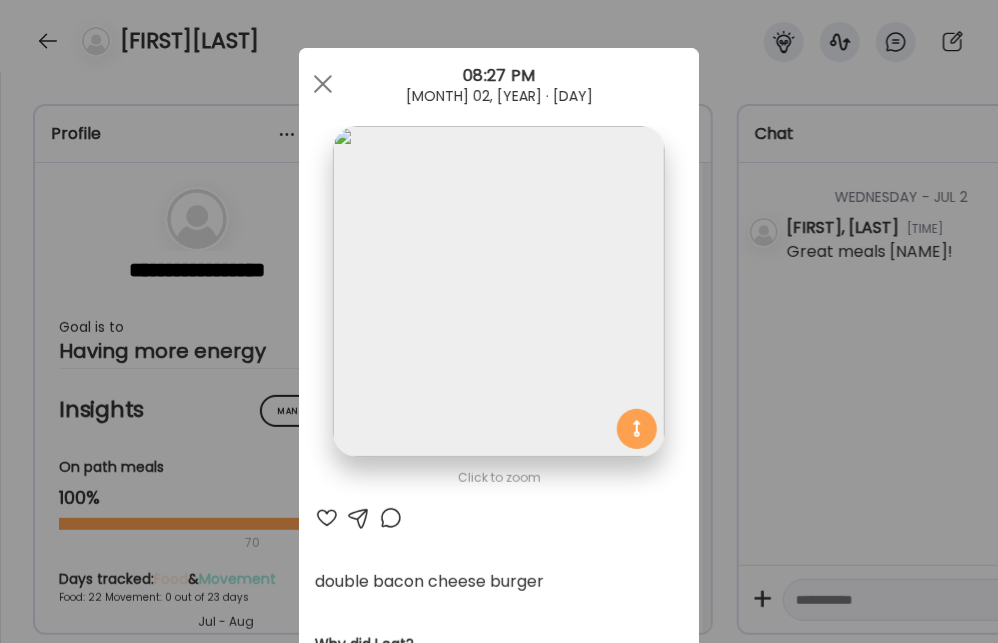click at bounding box center (498, 291) 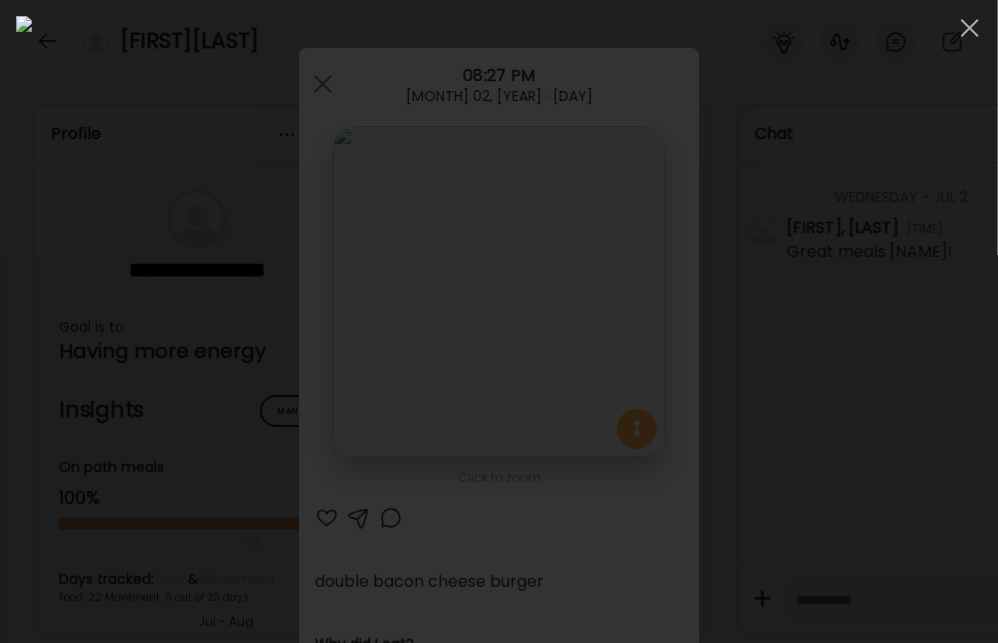 click at bounding box center [970, 28] 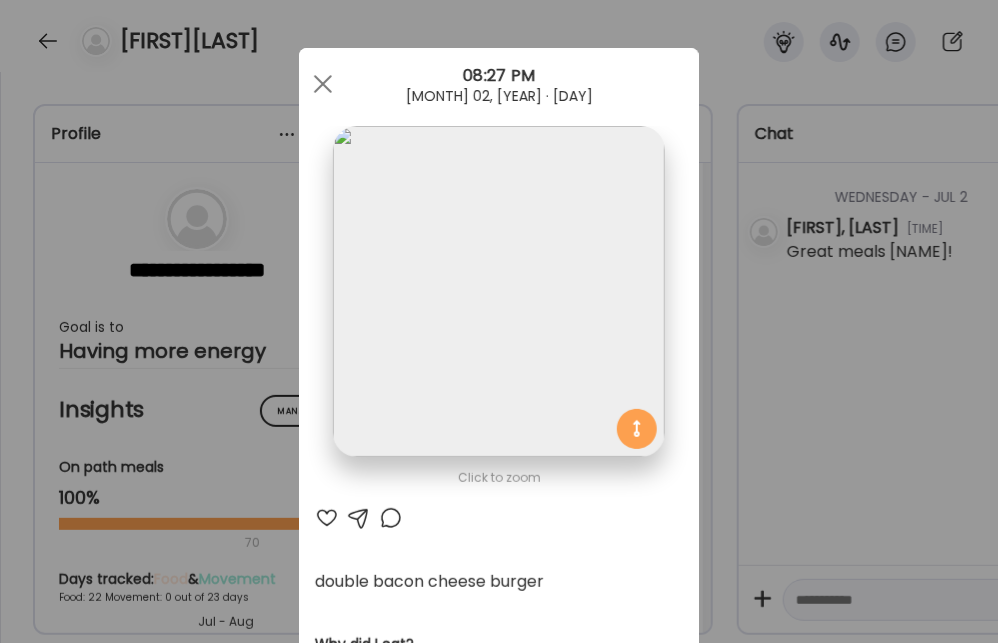 click at bounding box center (323, 84) 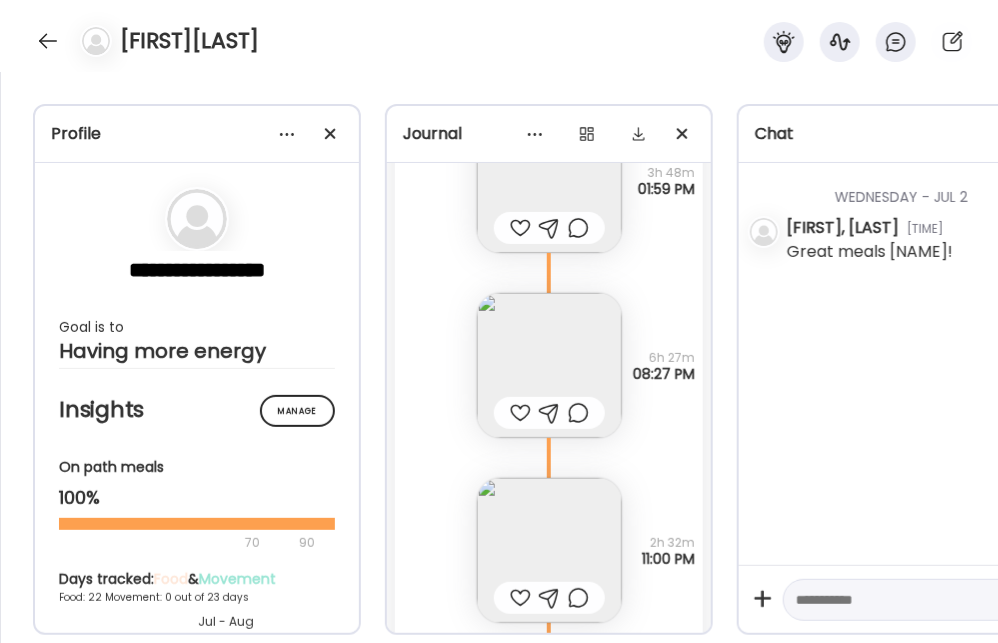 click on "**********" at bounding box center (499, 357) 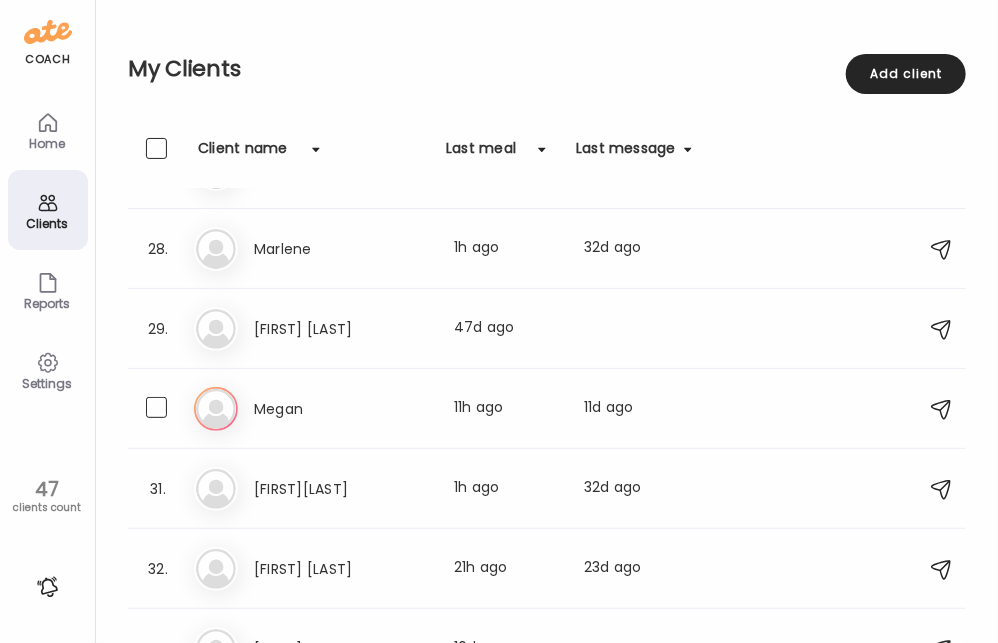 scroll, scrollTop: 2233, scrollLeft: 0, axis: vertical 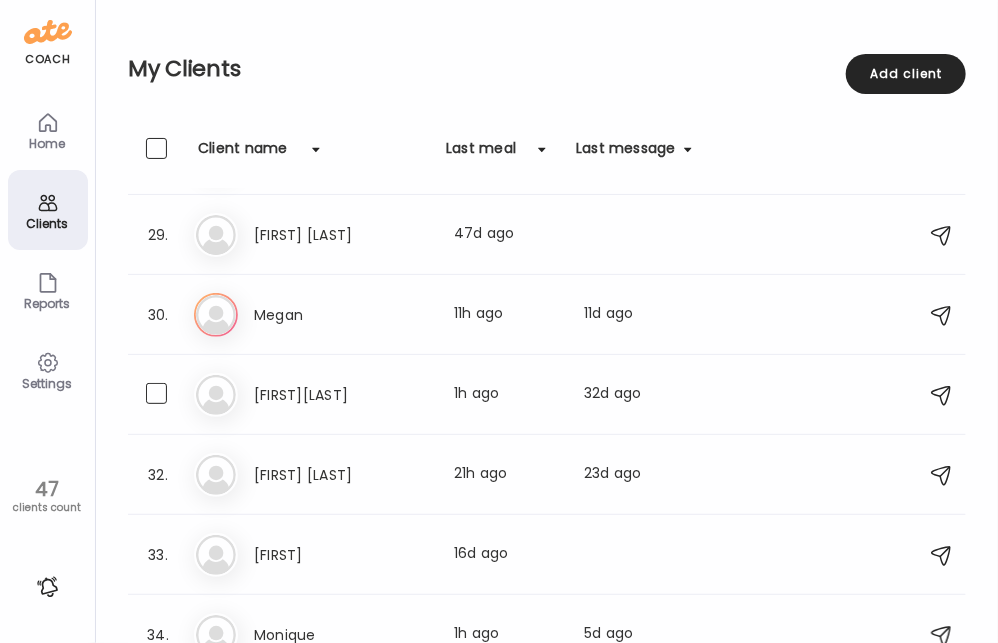 click on "Last meal:  1h ago" at bounding box center (507, 395) 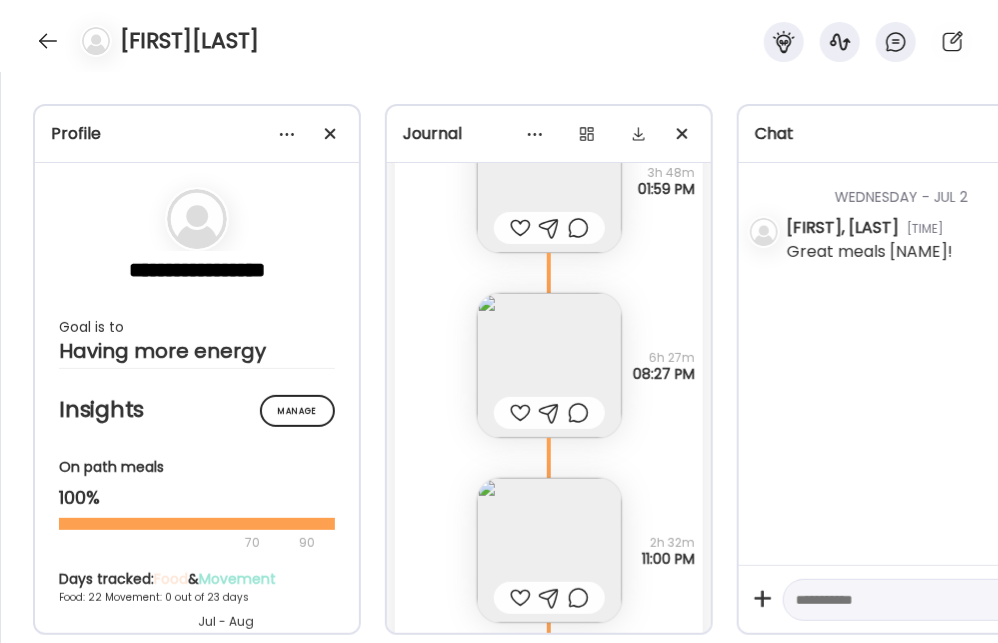 scroll, scrollTop: 24837, scrollLeft: 0, axis: vertical 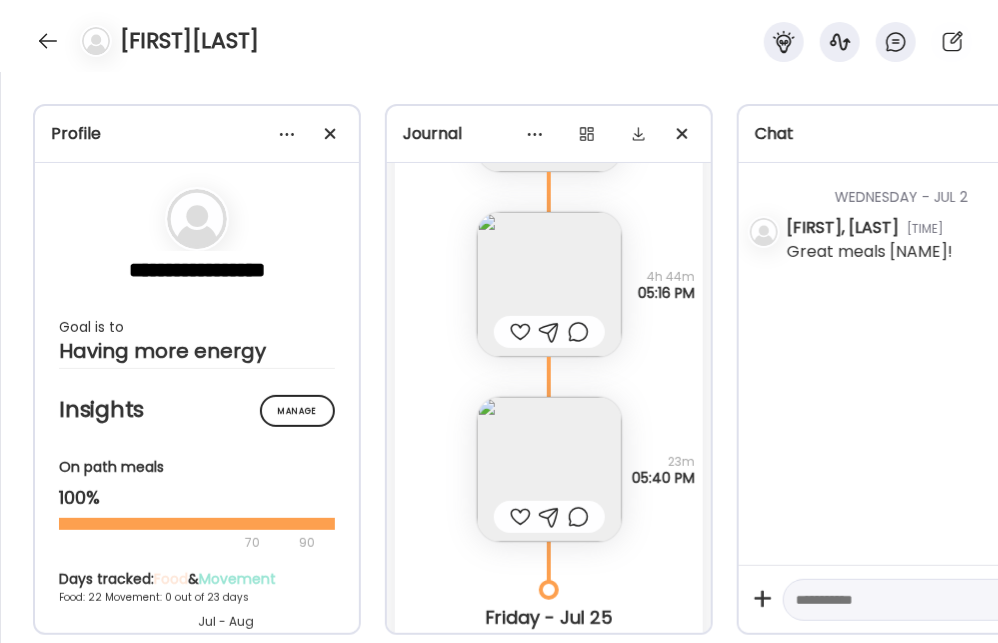 click at bounding box center (549, 469) 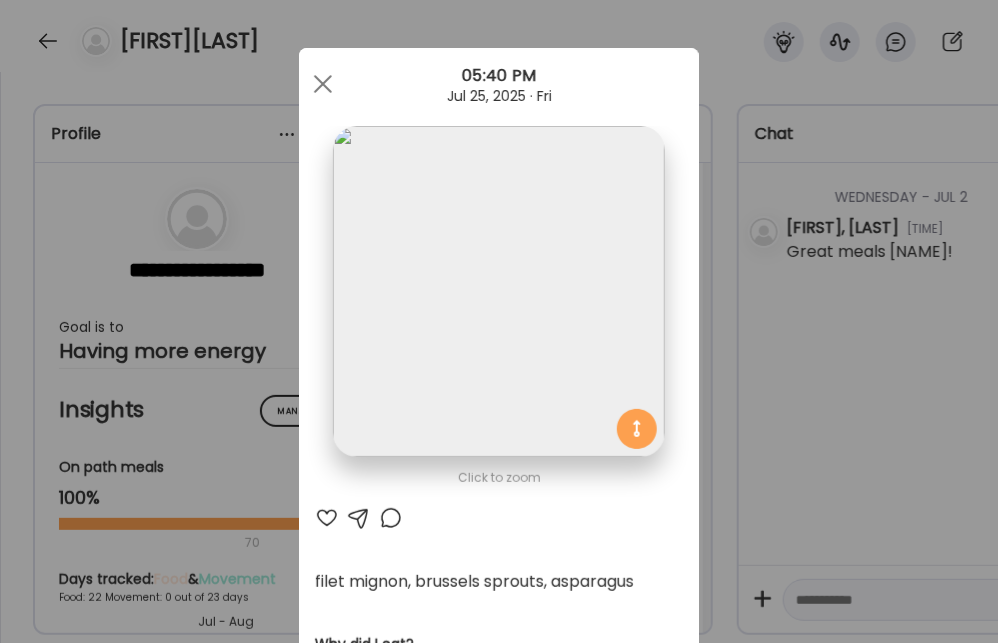 click at bounding box center [323, 84] 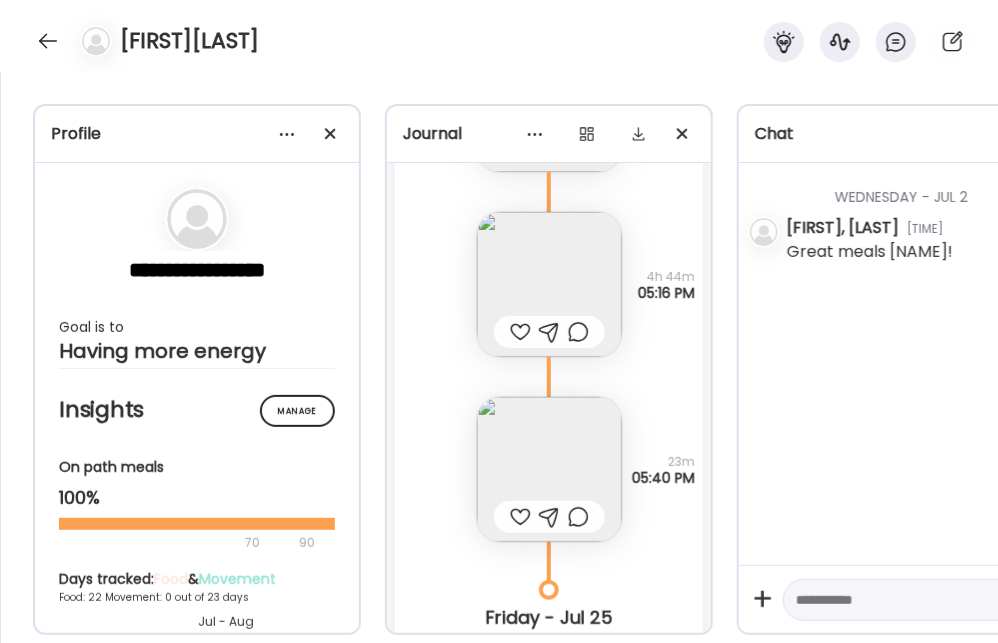 drag, startPoint x: 345, startPoint y: 76, endPoint x: 727, endPoint y: 51, distance: 382.8172 